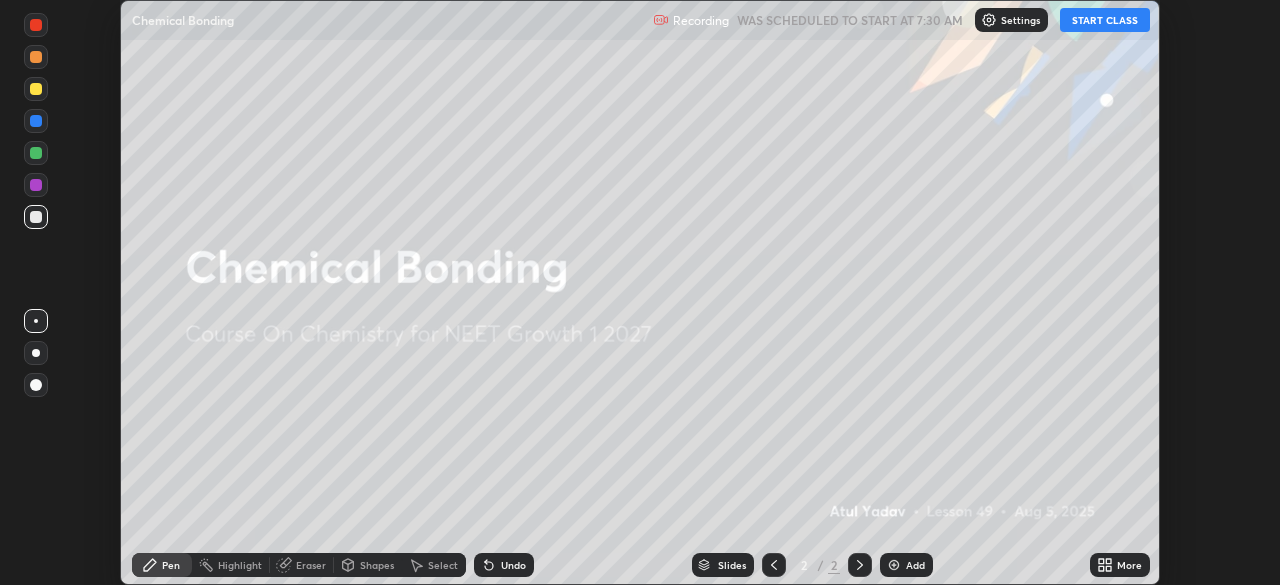 scroll, scrollTop: 0, scrollLeft: 0, axis: both 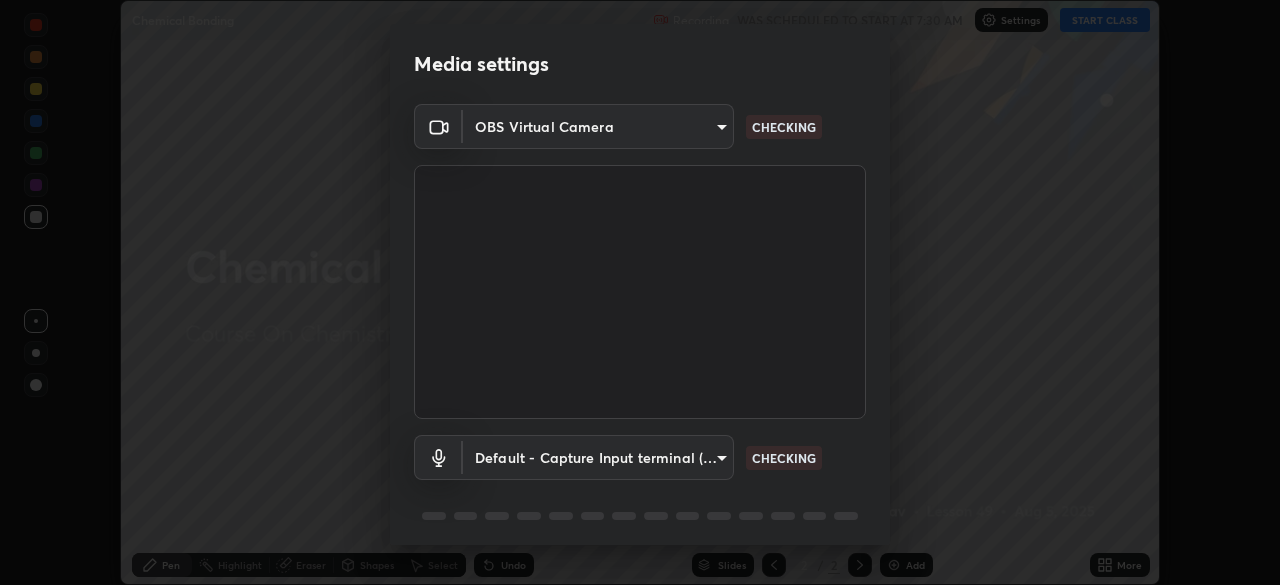 type on "f44939252cec670a7c81aafead478e6b9f15b20a1b8f1ae8dba2619045631b1c" 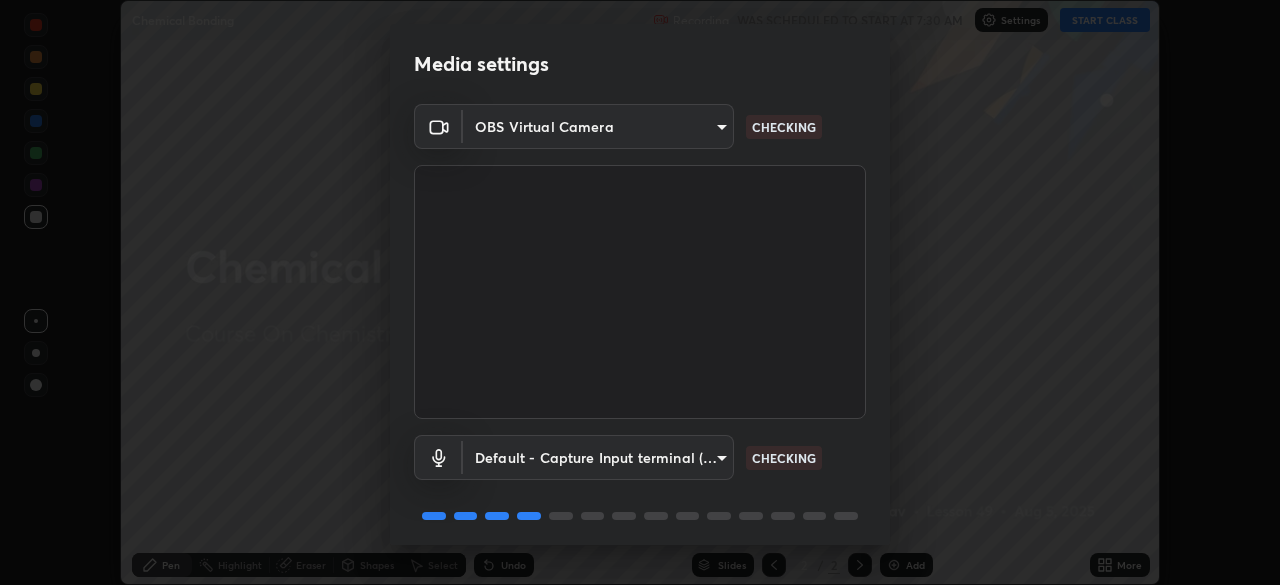 scroll, scrollTop: 71, scrollLeft: 0, axis: vertical 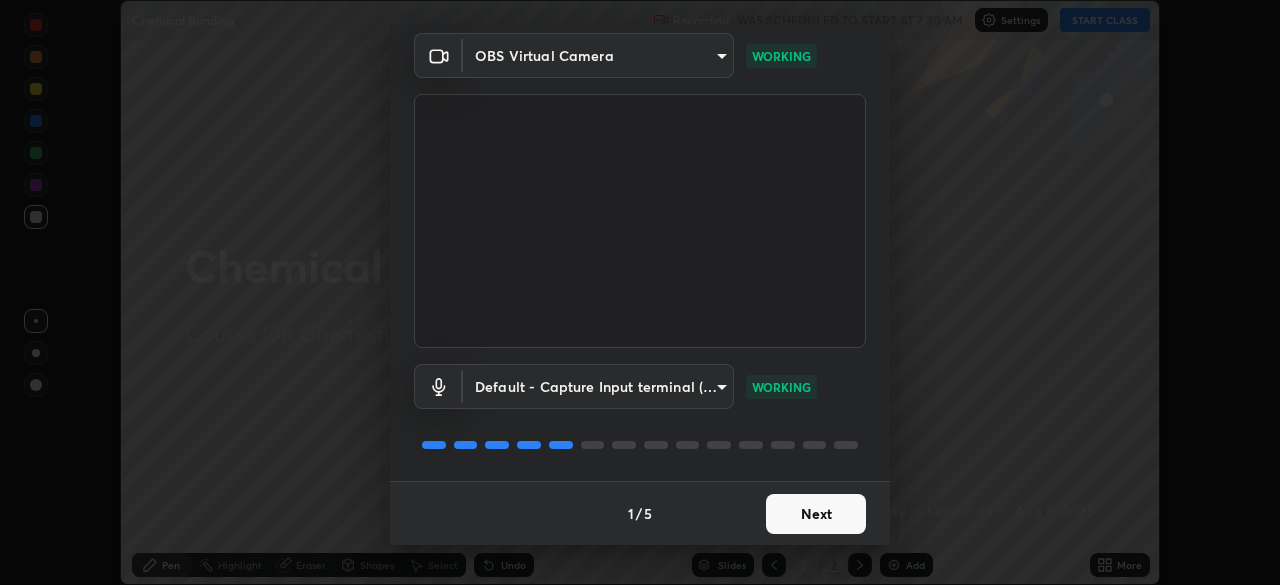 click on "Next" at bounding box center [816, 514] 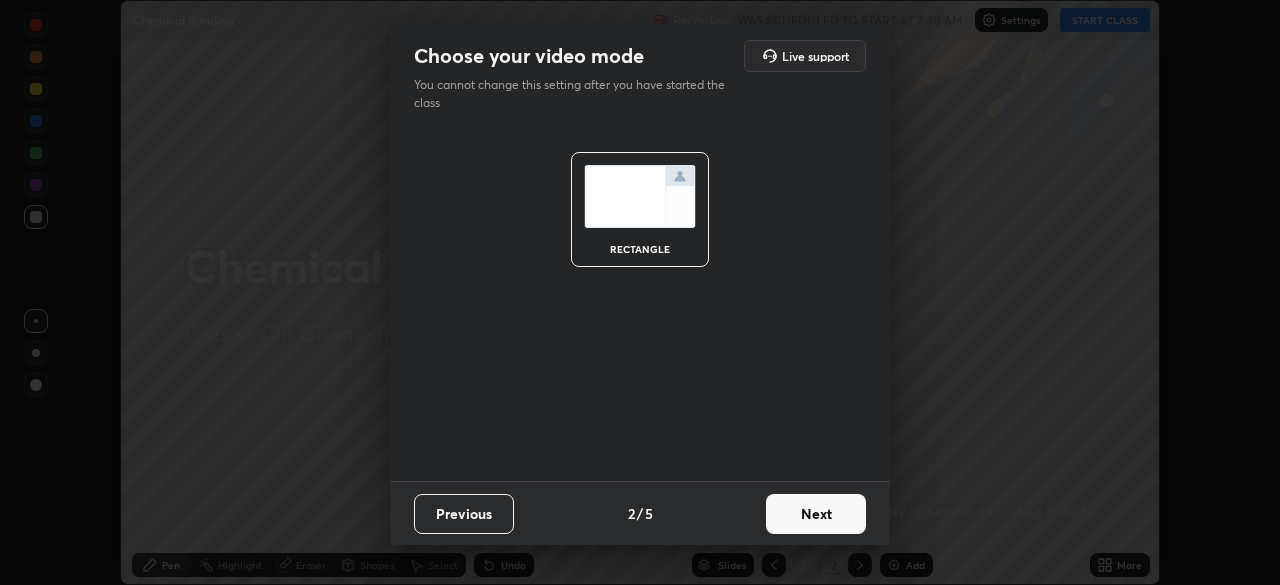 scroll, scrollTop: 0, scrollLeft: 0, axis: both 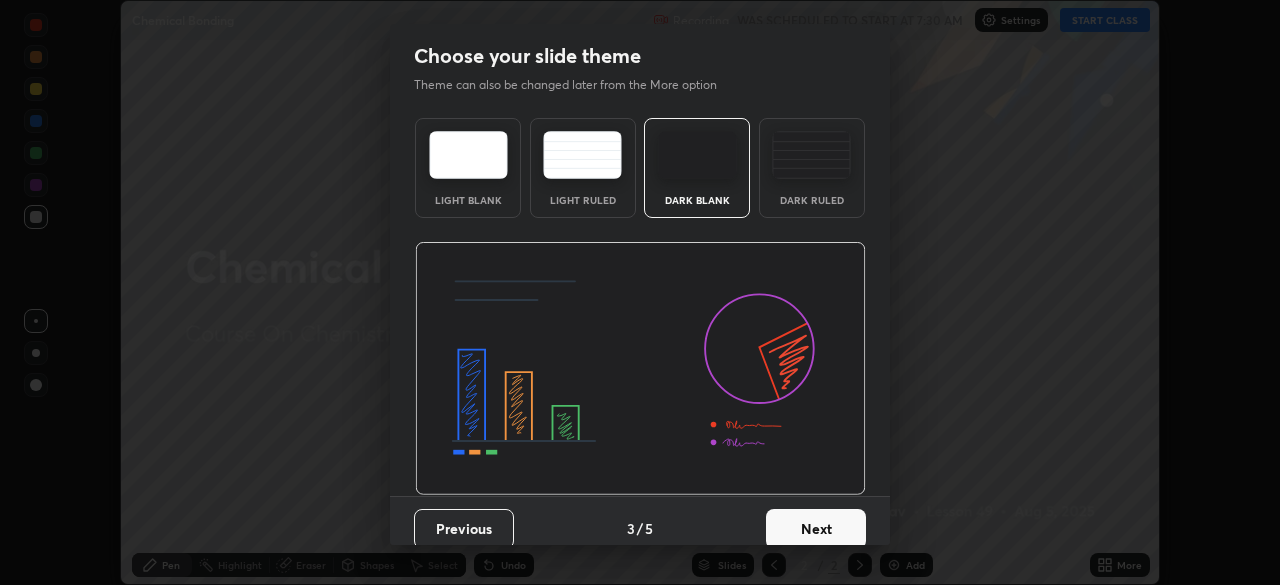 click on "Next" at bounding box center (816, 529) 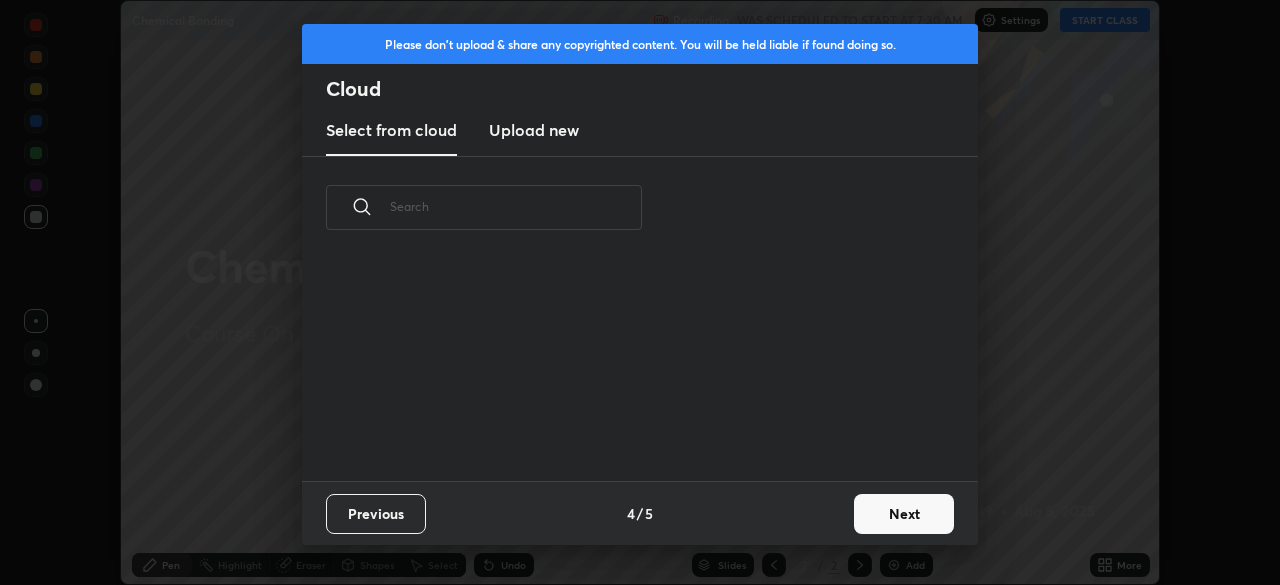 click on "Next" at bounding box center [904, 514] 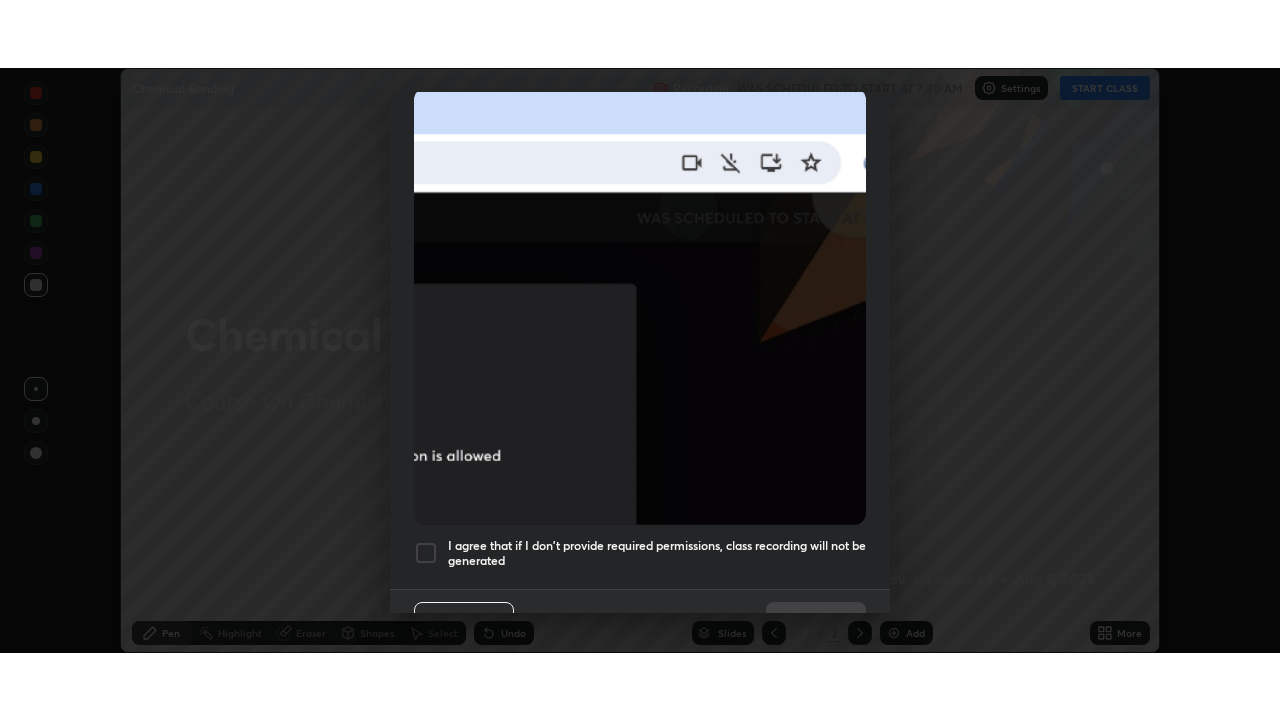 scroll, scrollTop: 479, scrollLeft: 0, axis: vertical 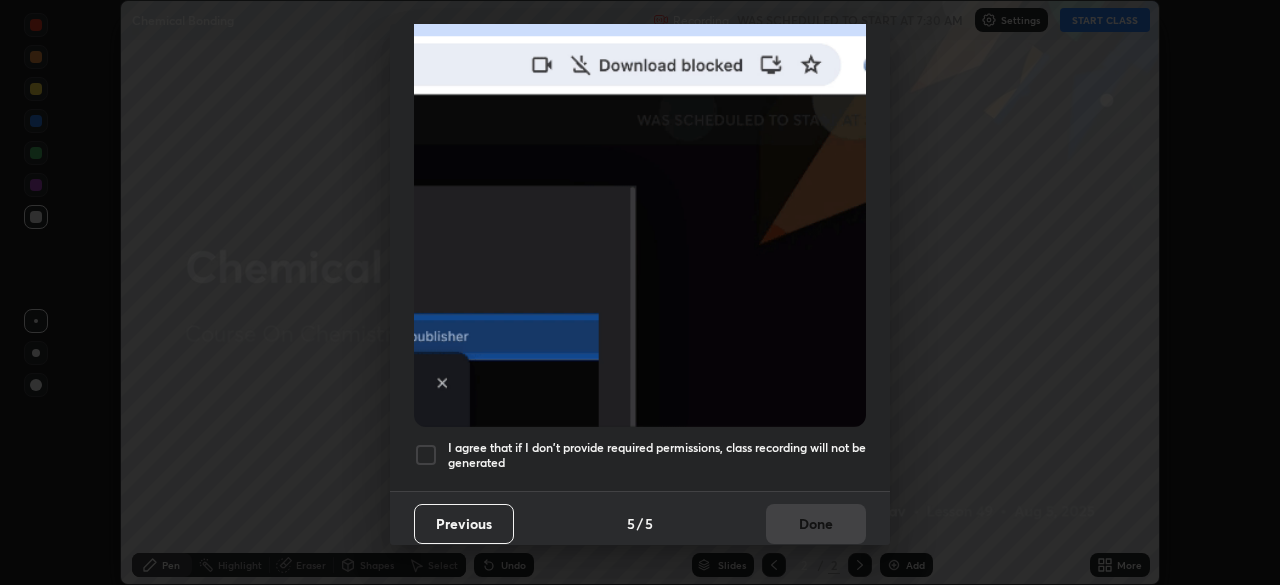 click on "I agree that if I don't provide required permissions, class recording will not be generated" at bounding box center [657, 455] 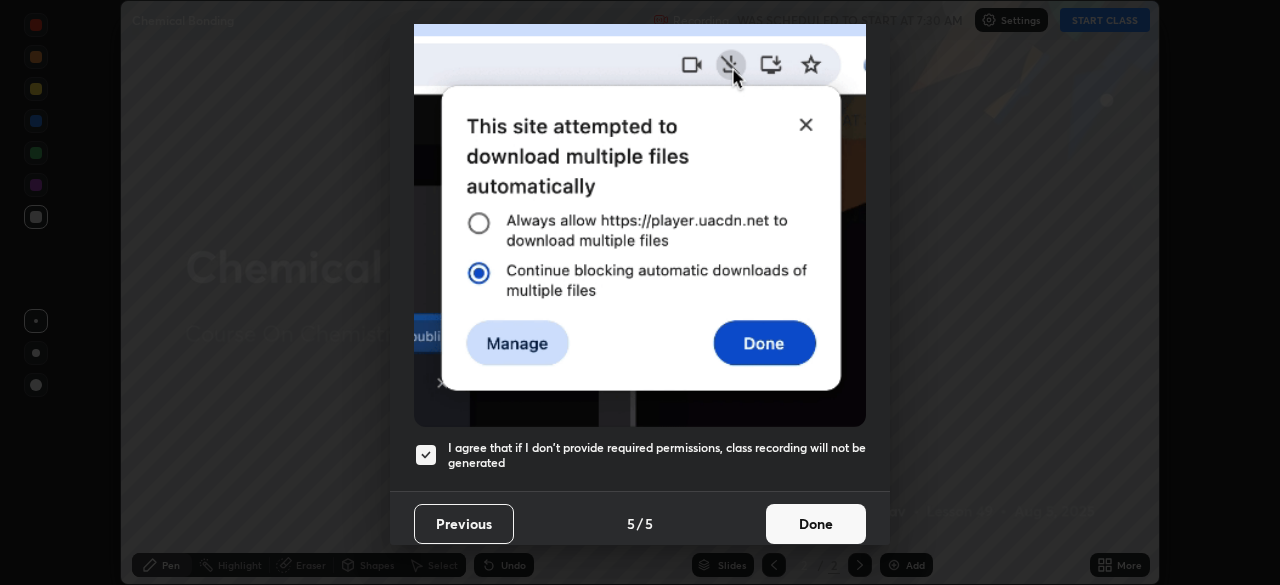 click on "Done" at bounding box center [816, 524] 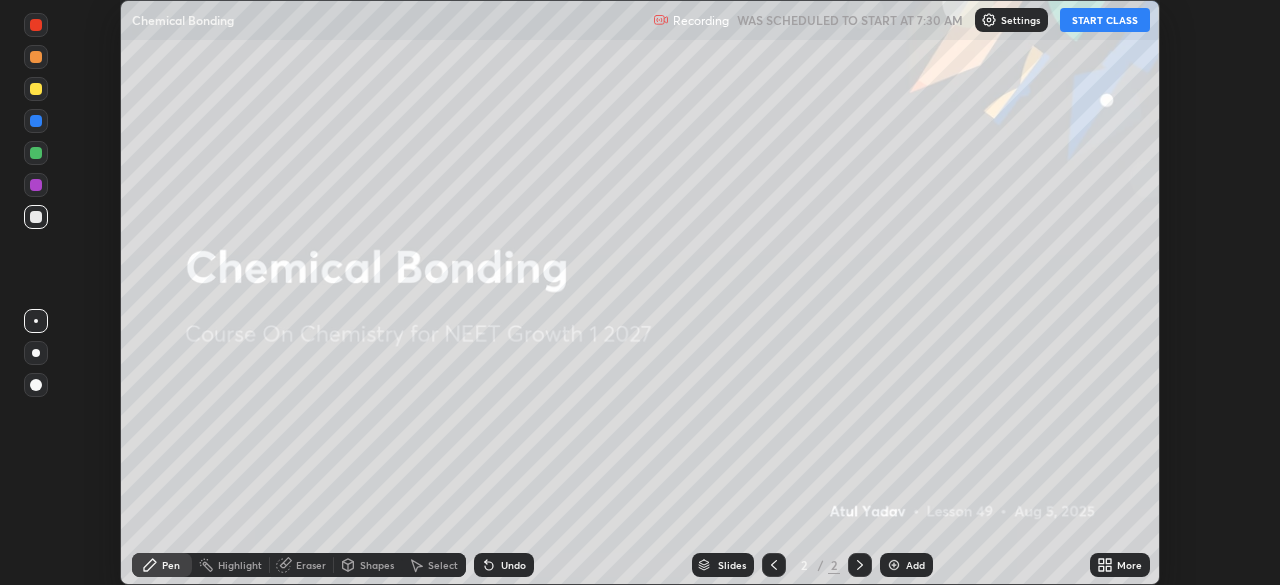 click on "START CLASS" at bounding box center (1105, 20) 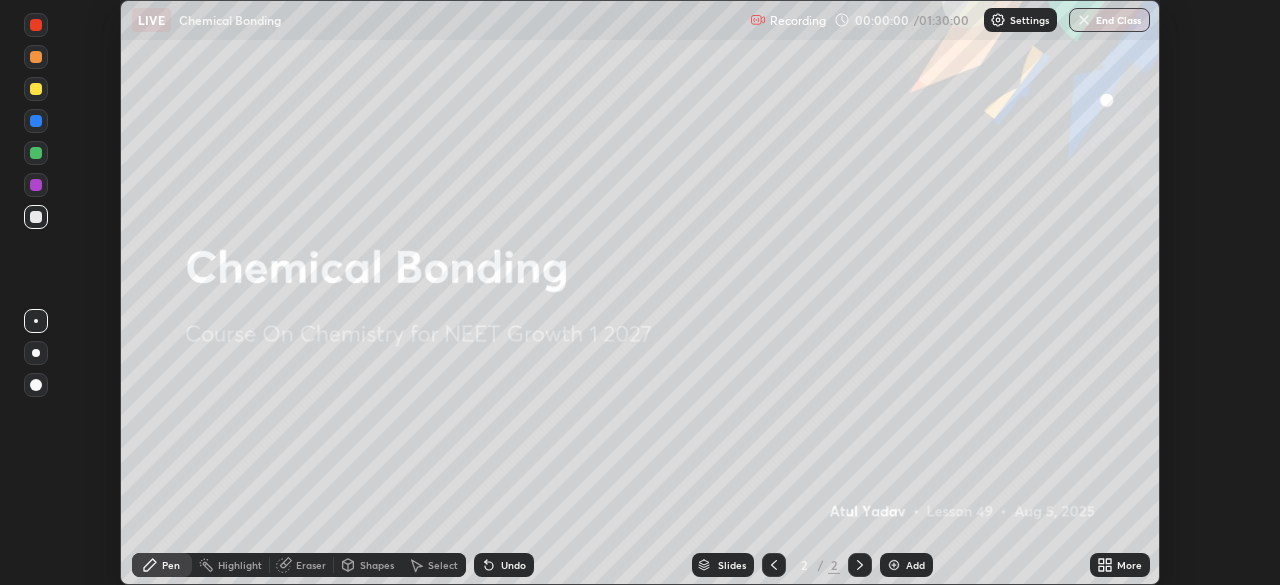 click on "More" at bounding box center [1129, 565] 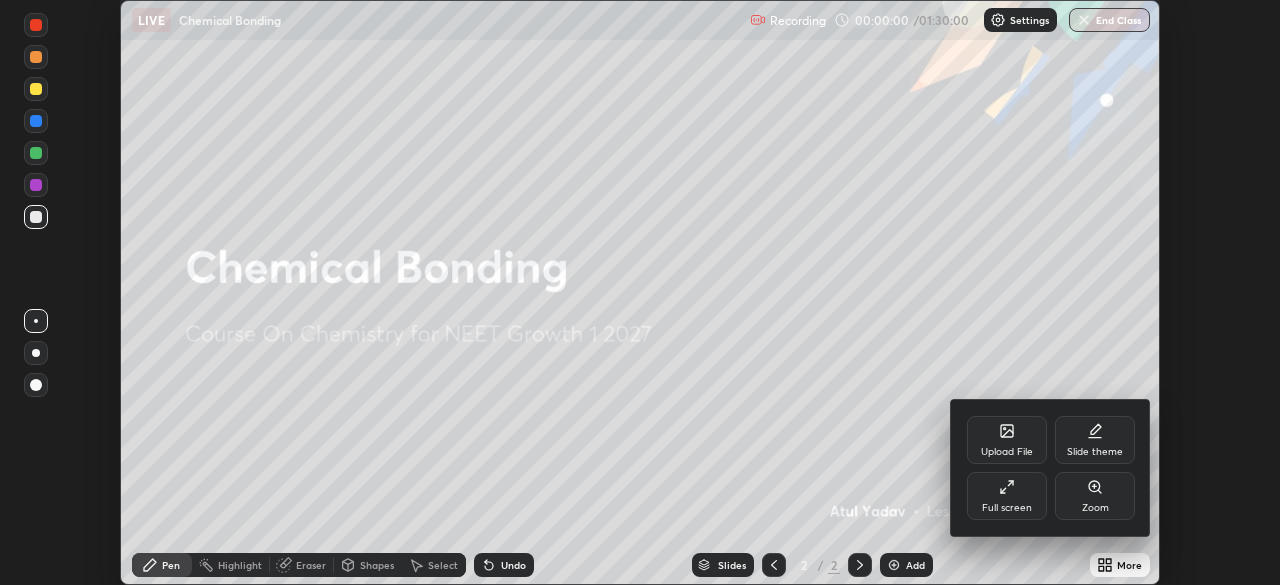 click on "Full screen" at bounding box center [1007, 496] 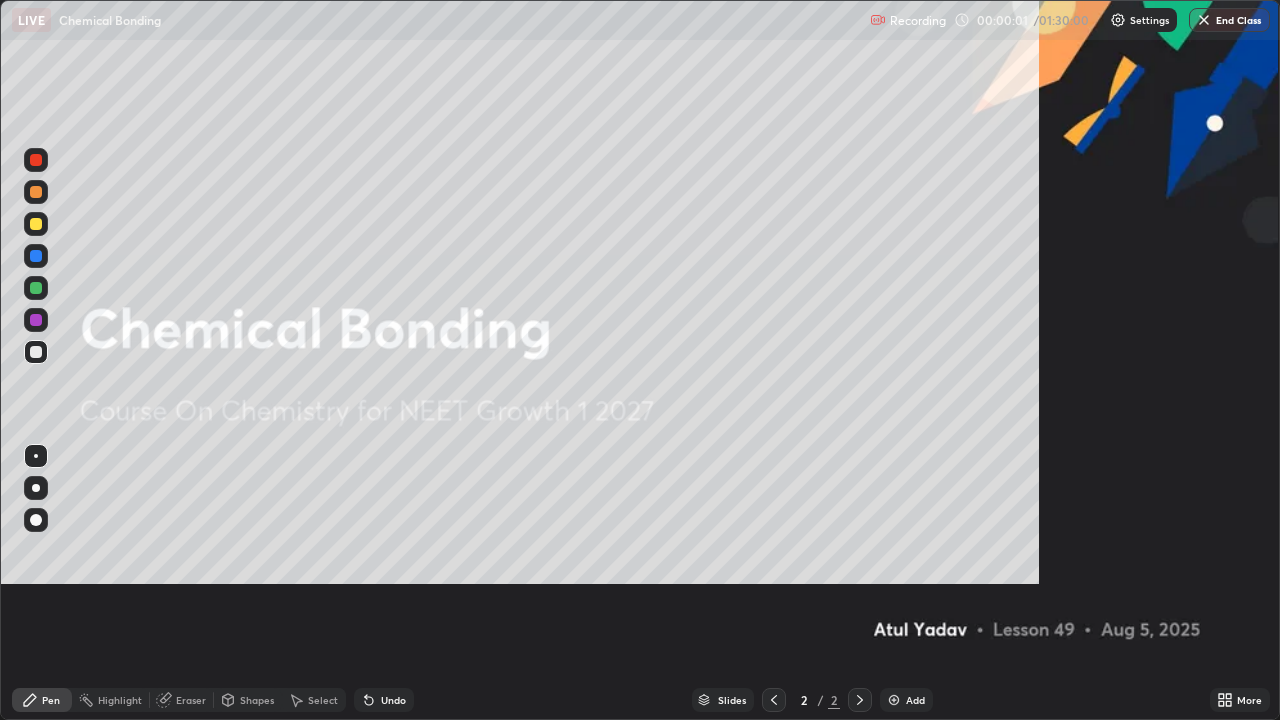 scroll, scrollTop: 99280, scrollLeft: 98720, axis: both 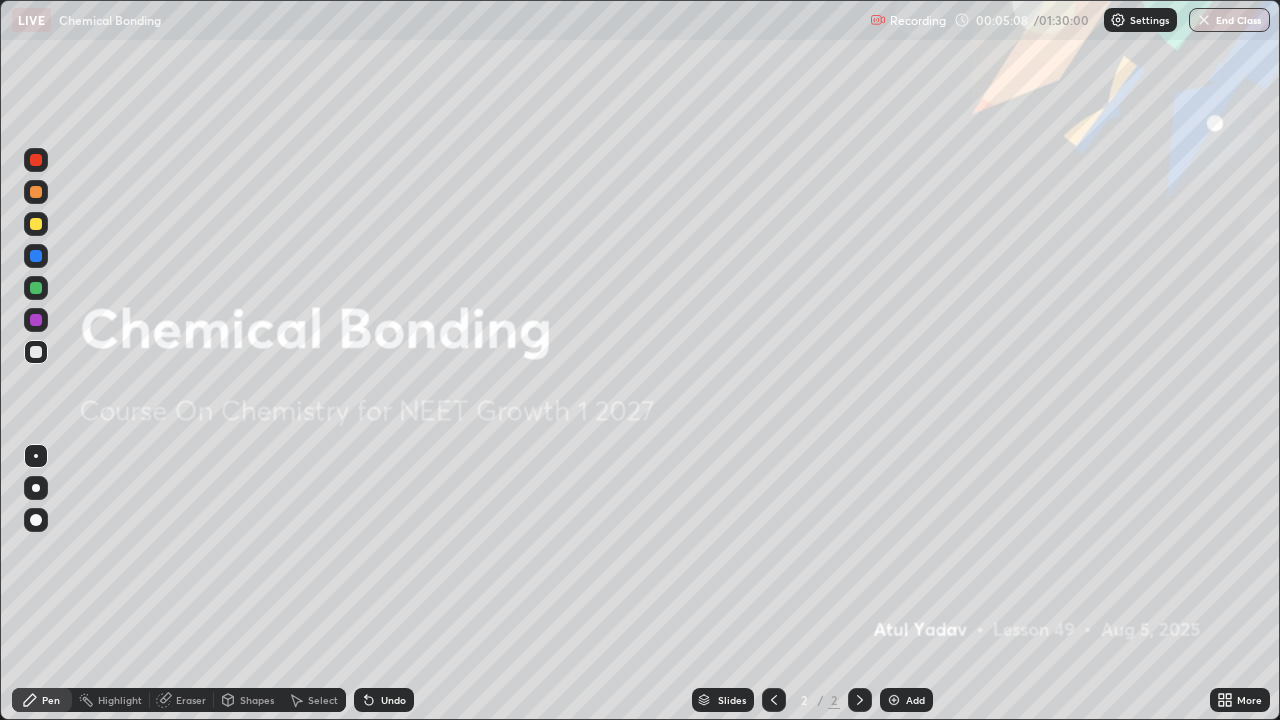 click at bounding box center (894, 700) 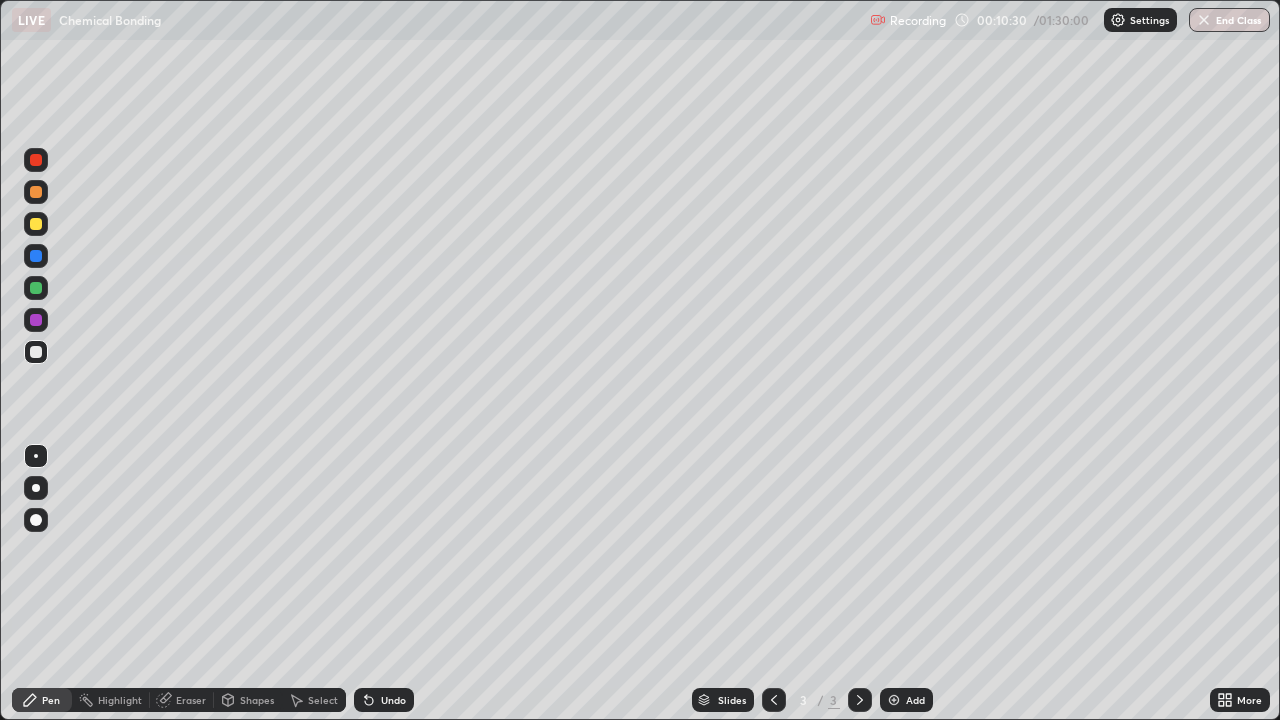 click at bounding box center (36, 320) 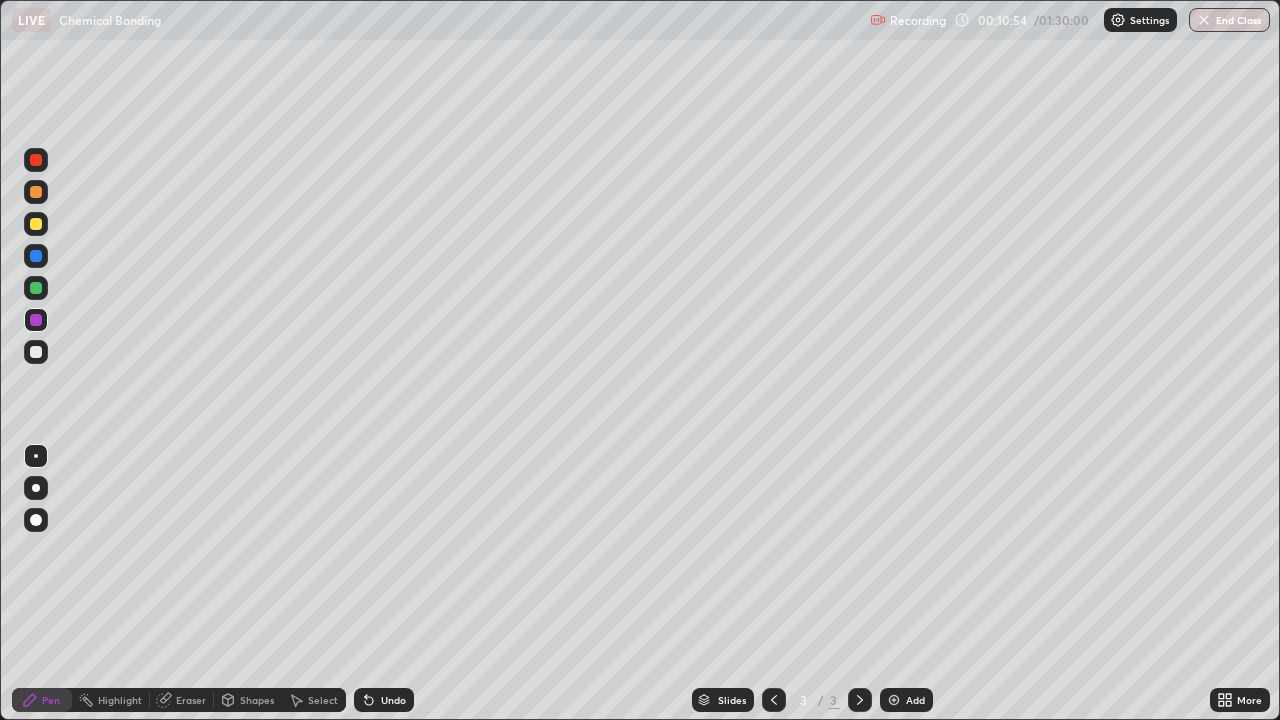click at bounding box center [36, 488] 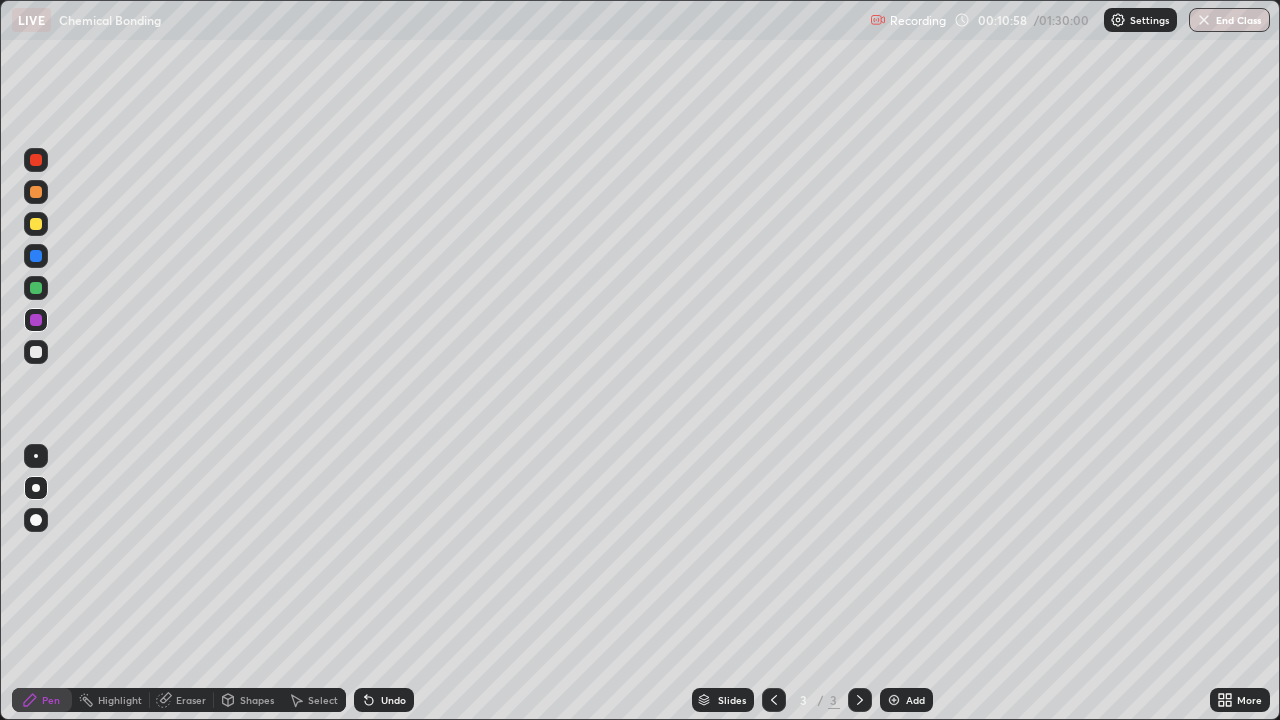 click at bounding box center [36, 288] 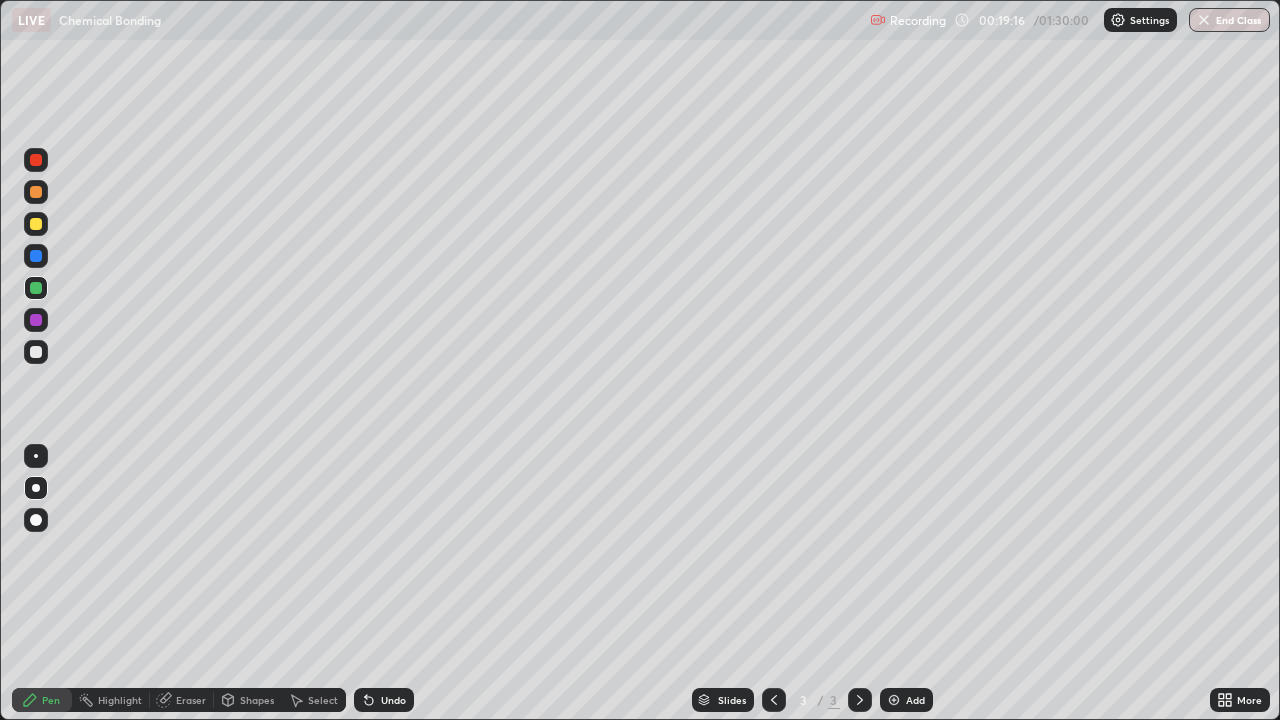click at bounding box center (36, 192) 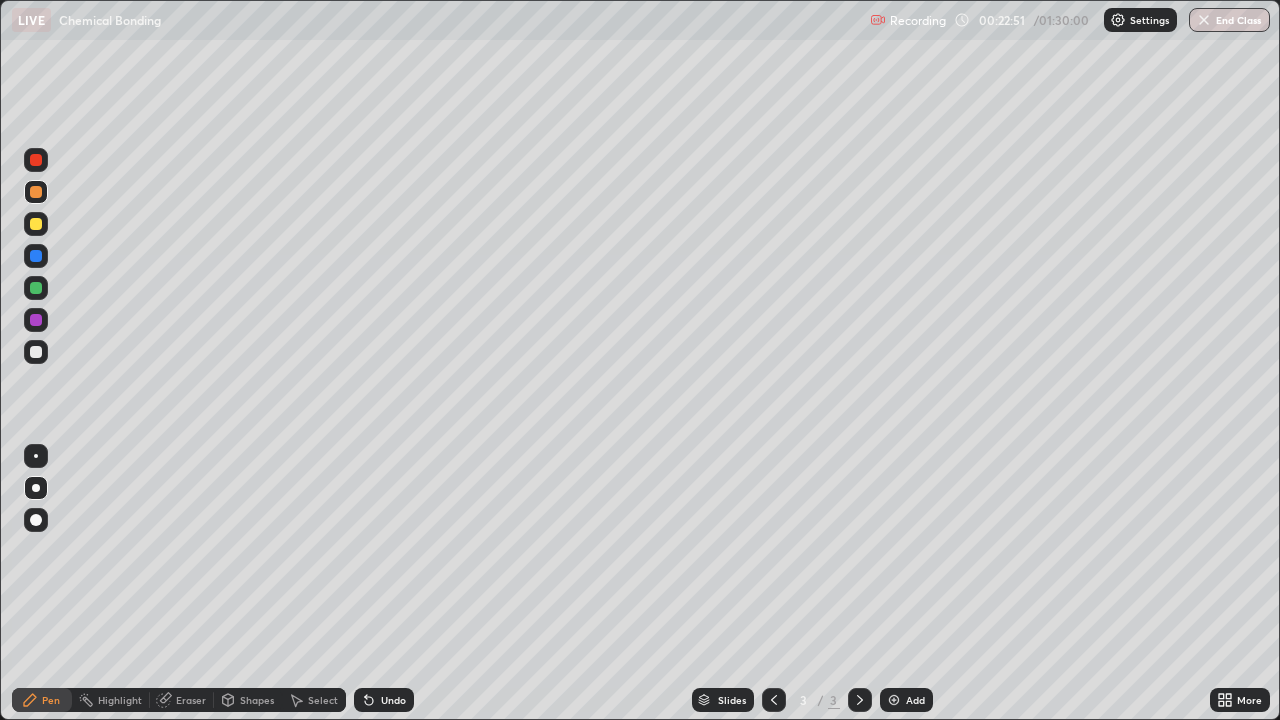 click at bounding box center (894, 700) 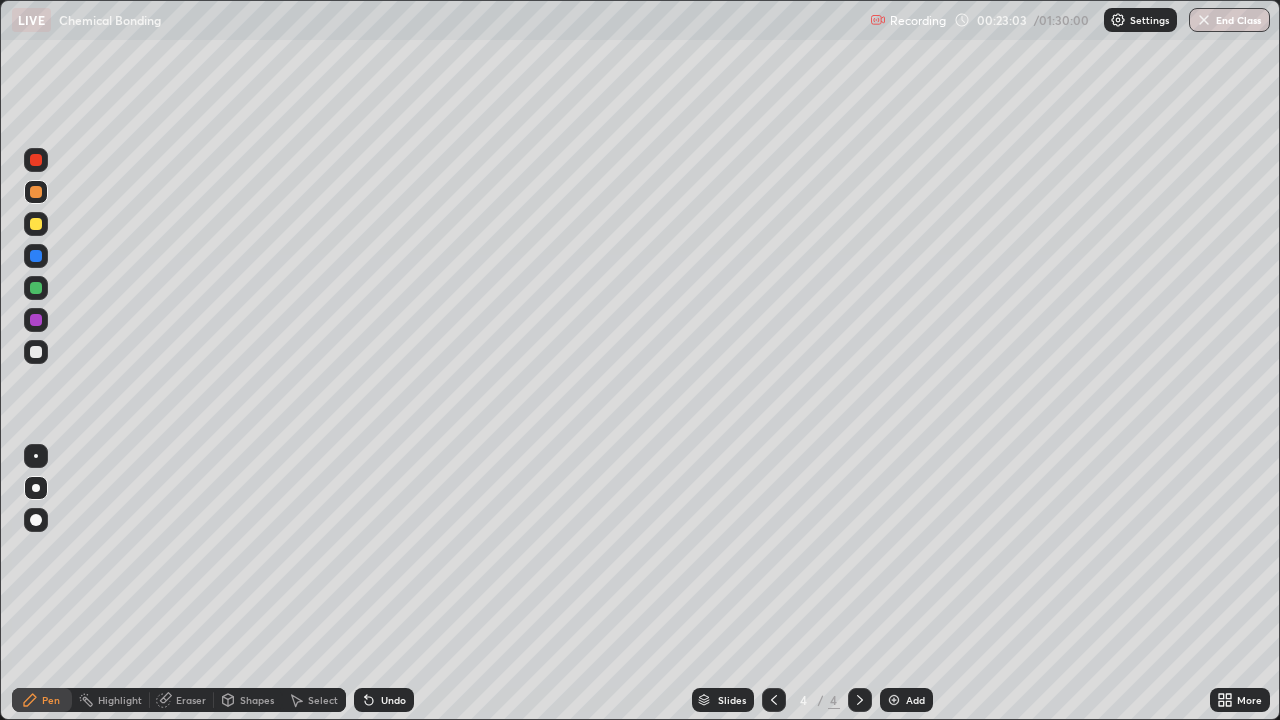 click on "Undo" at bounding box center (384, 700) 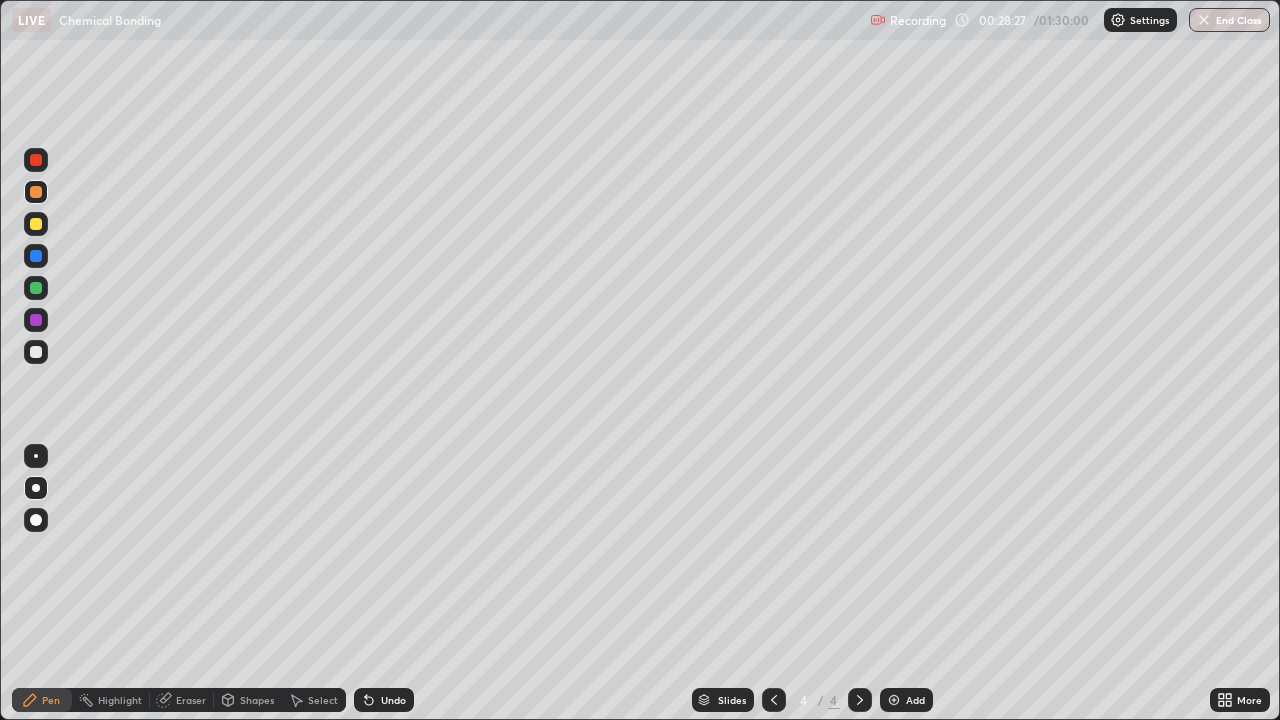 click on "Eraser" at bounding box center [182, 700] 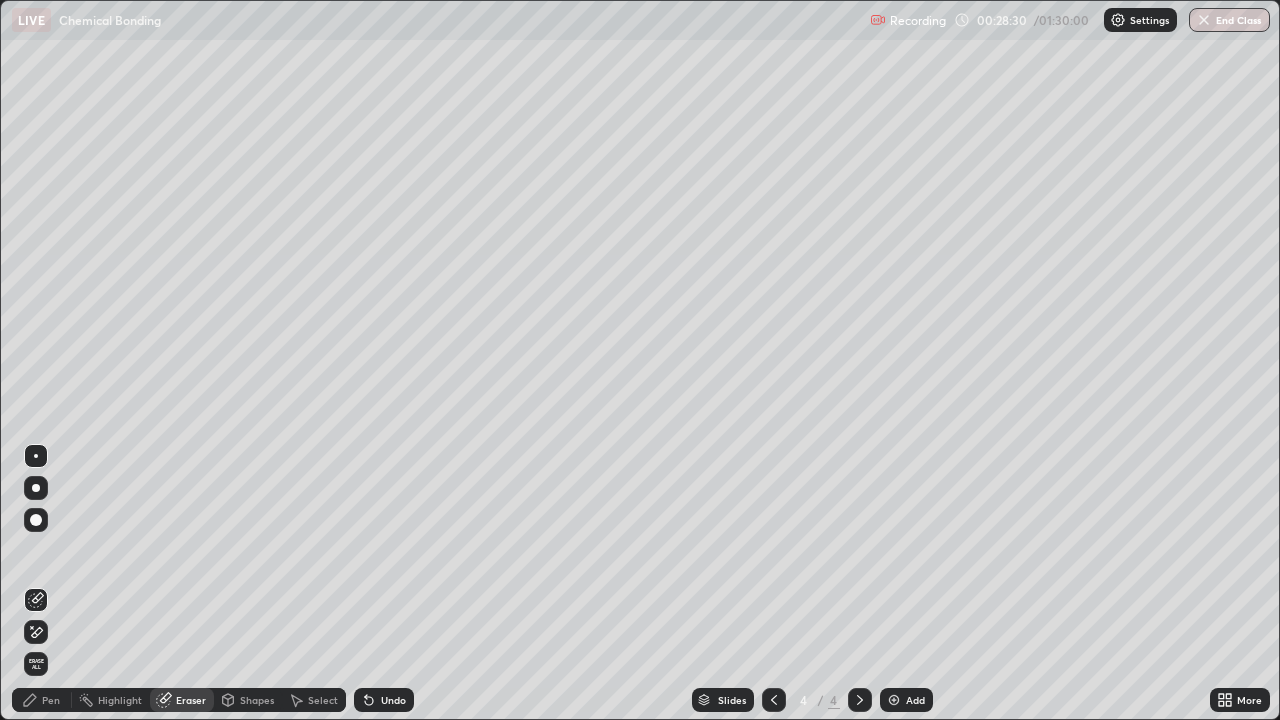click on "Pen" at bounding box center (42, 700) 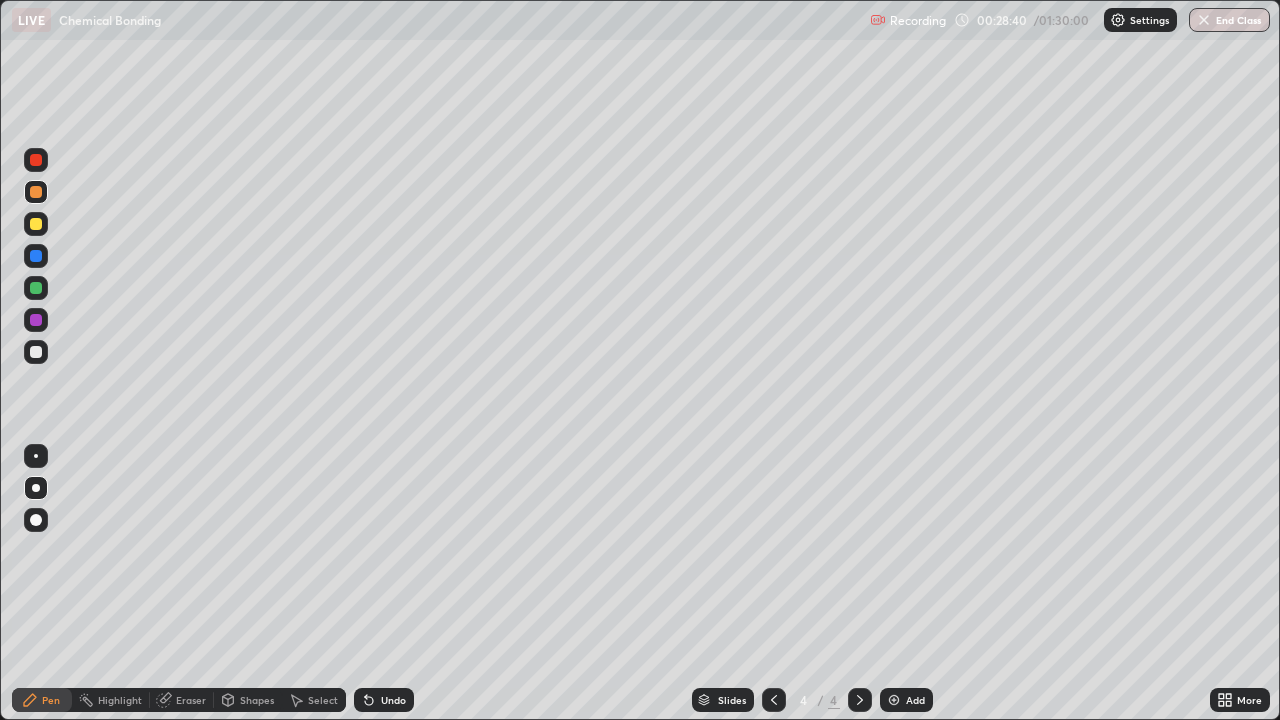 click 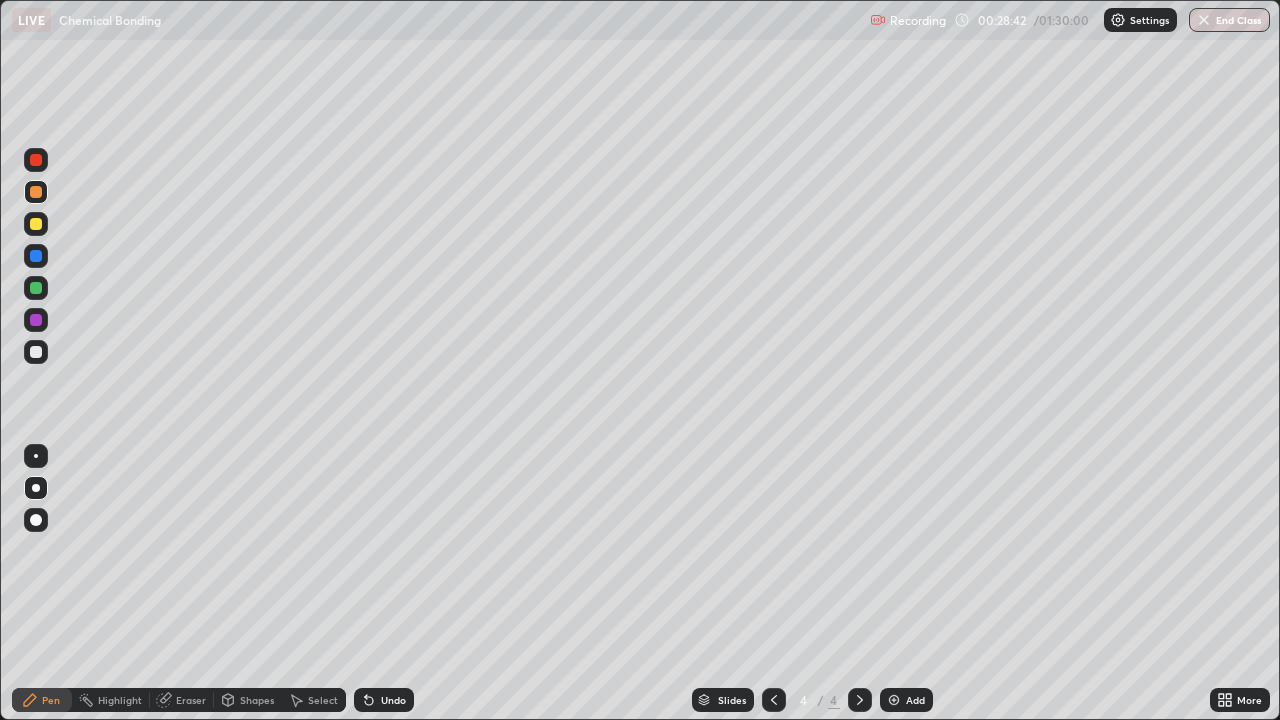 click at bounding box center (36, 160) 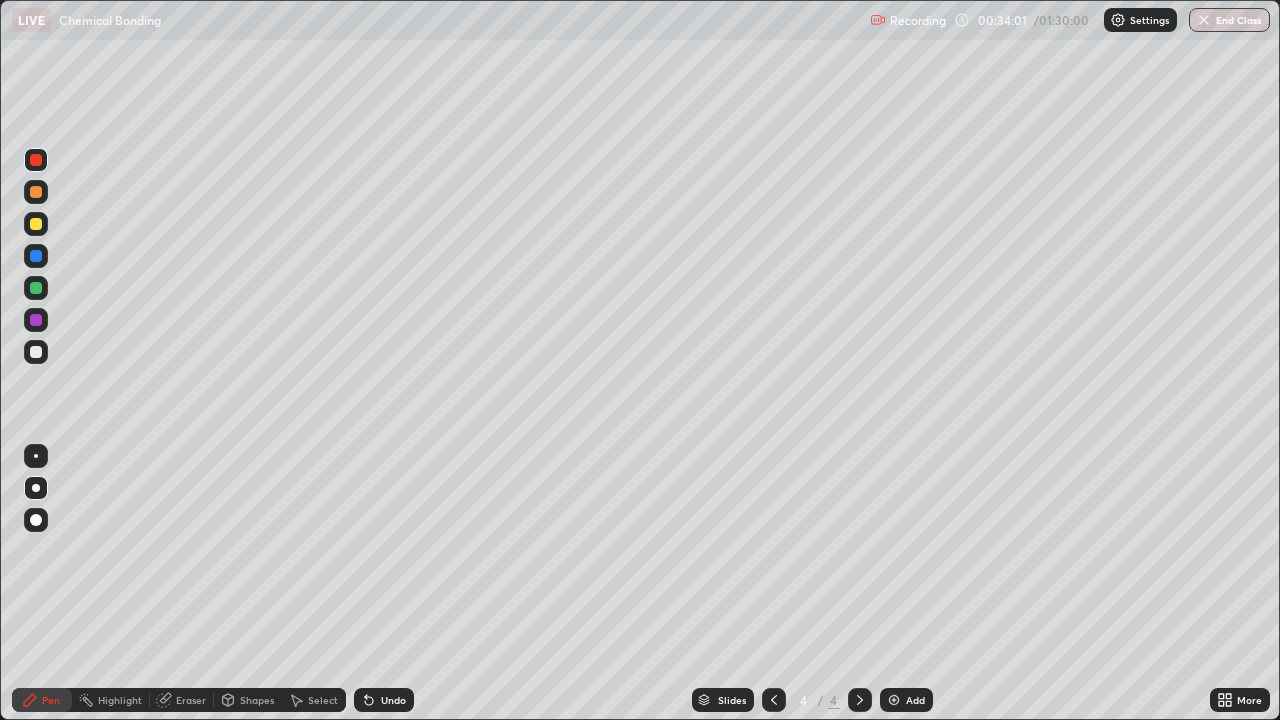 click on "Eraser" at bounding box center [191, 700] 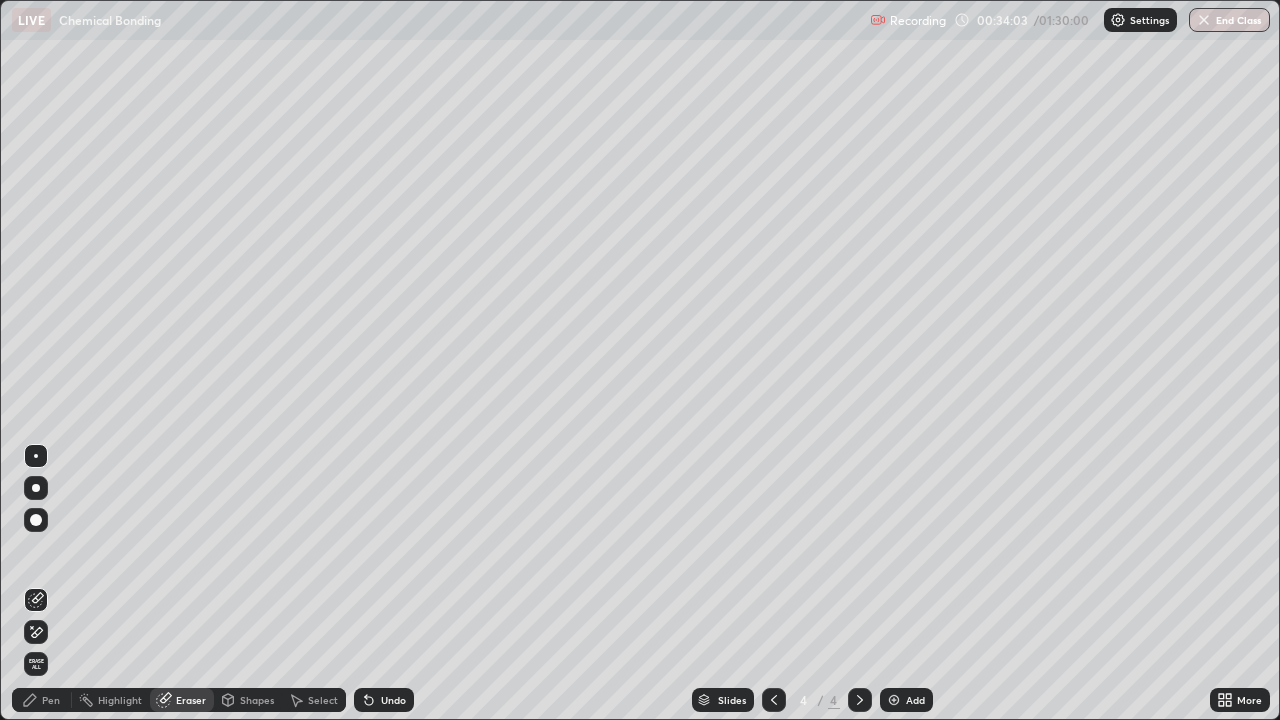click 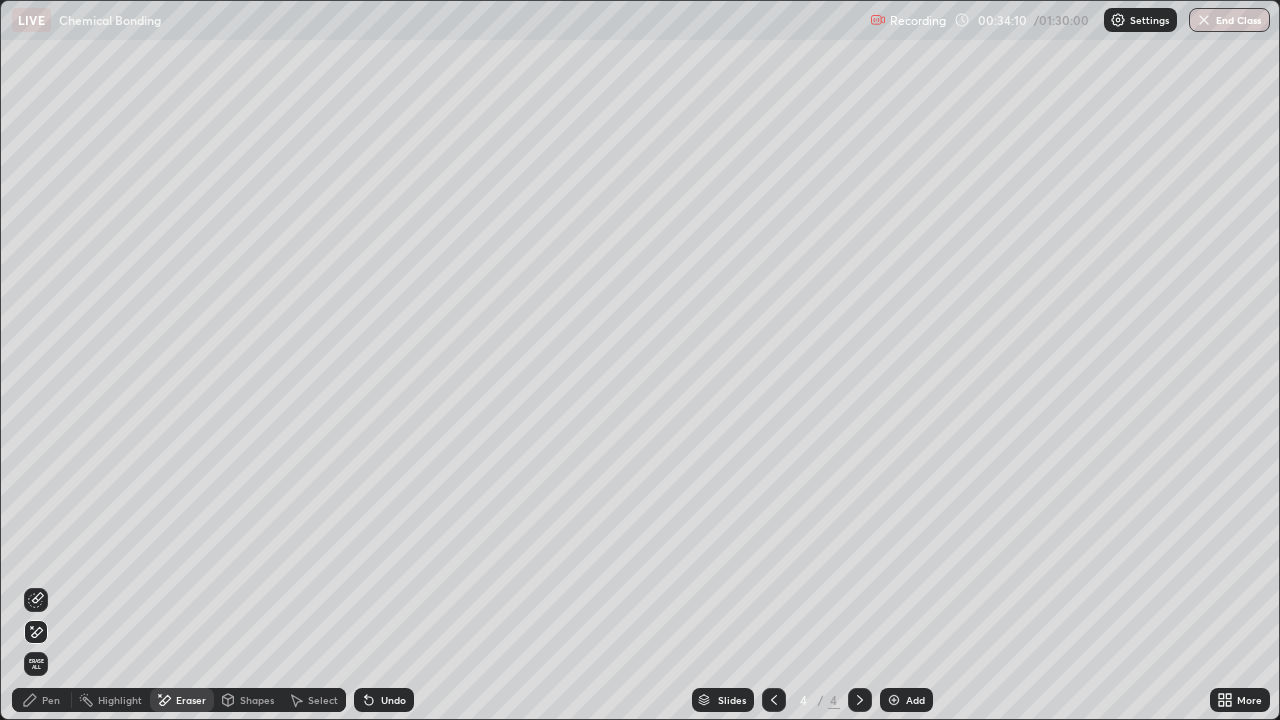 click on "Pen" at bounding box center [42, 700] 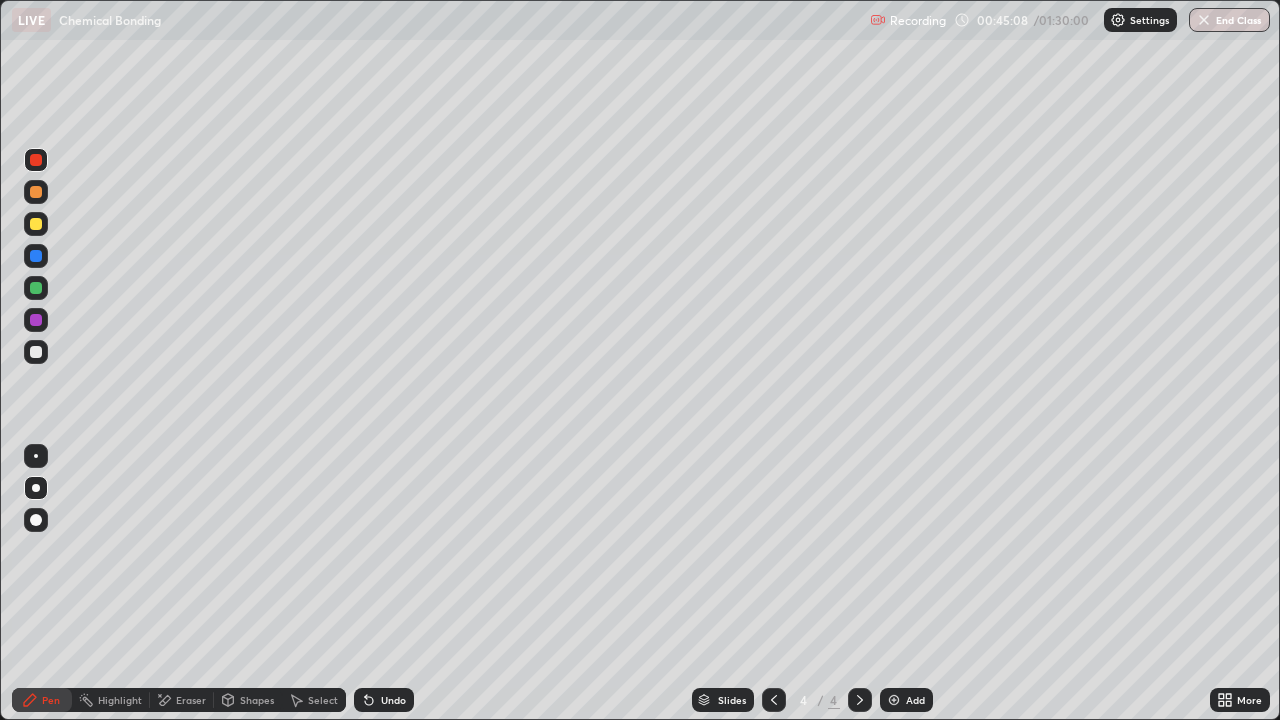 click on "Add" at bounding box center (906, 700) 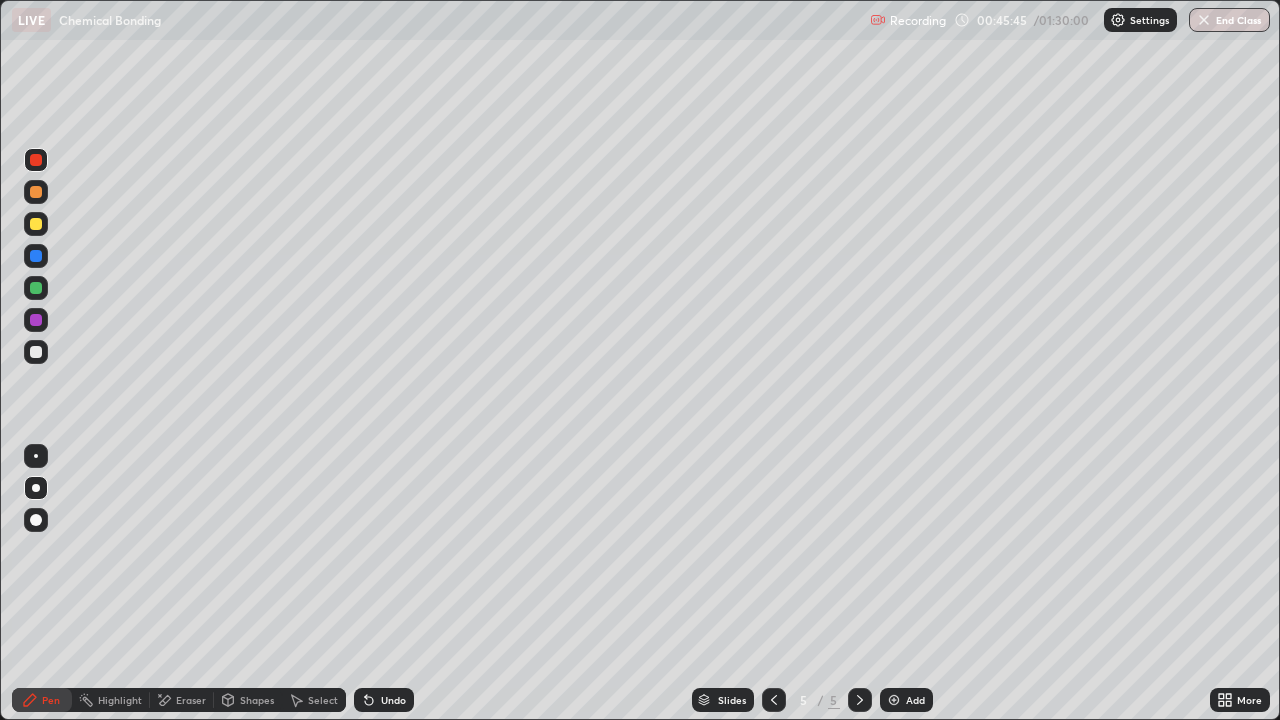 click on "Eraser" at bounding box center [191, 700] 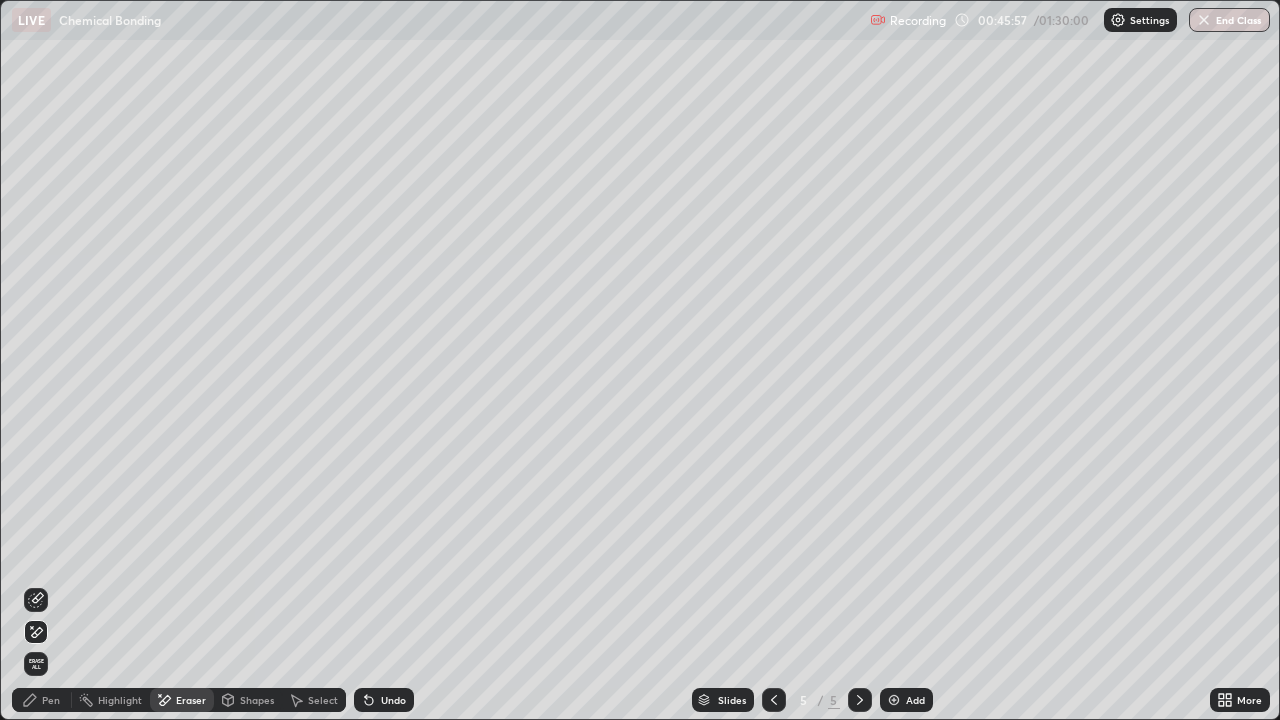 click on "Pen" at bounding box center (42, 700) 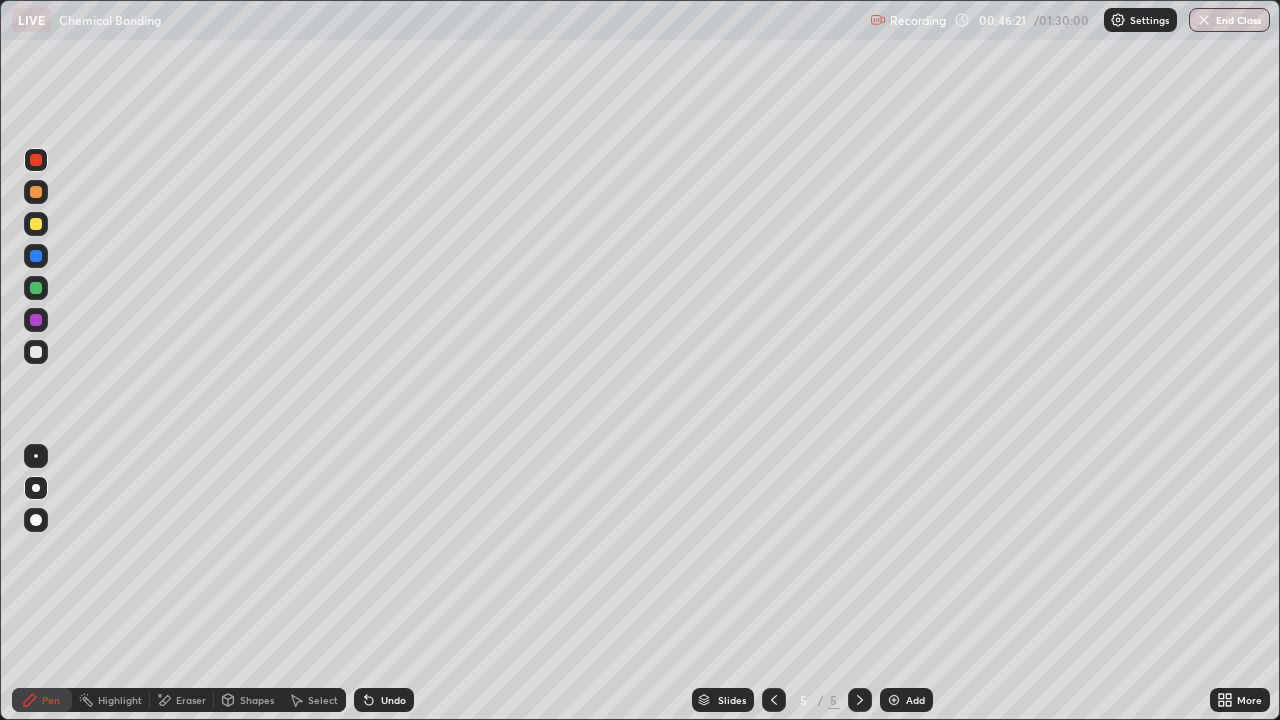 click on "Undo" at bounding box center (393, 700) 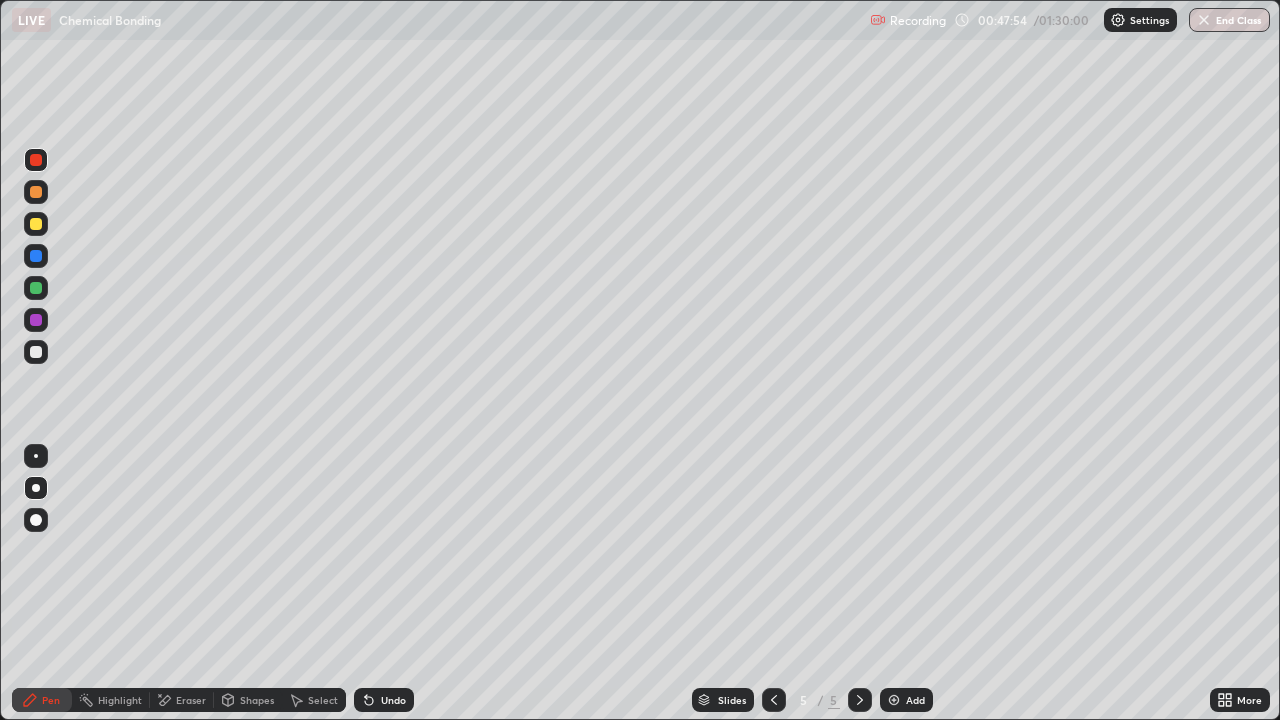 click on "Slides 5 / 5 Add" at bounding box center (812, 700) 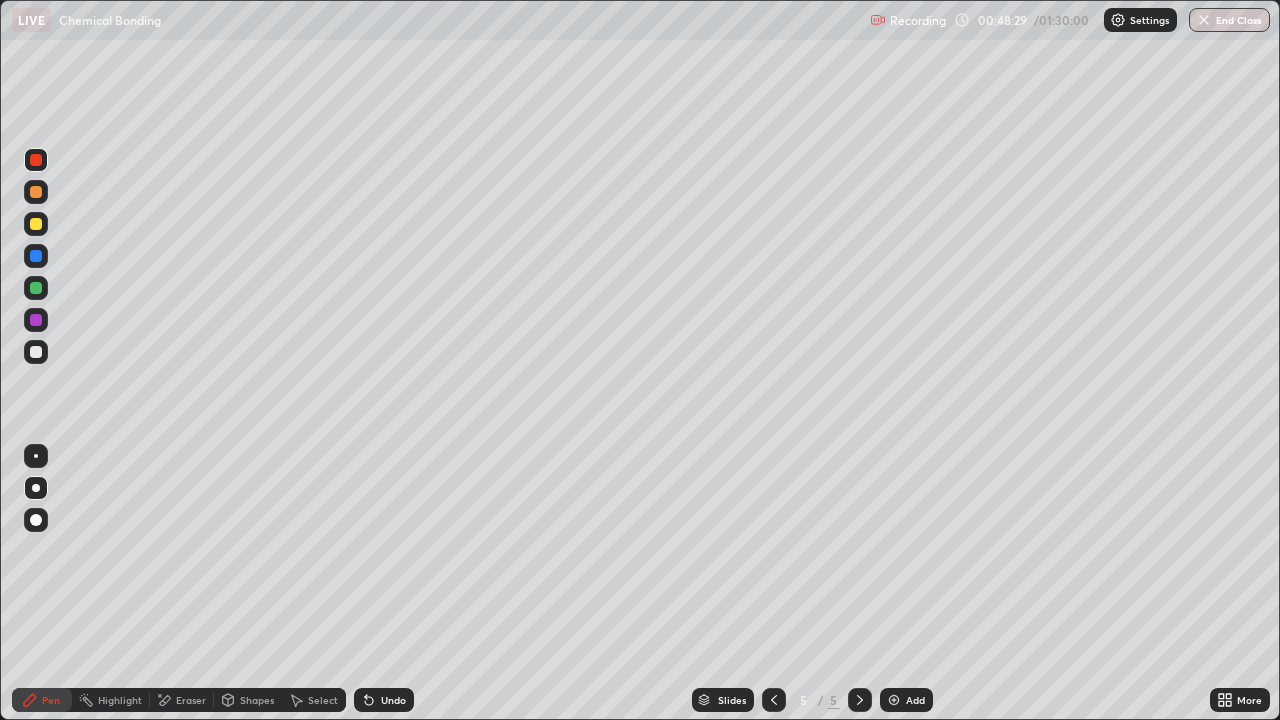 click on "Undo" at bounding box center [393, 700] 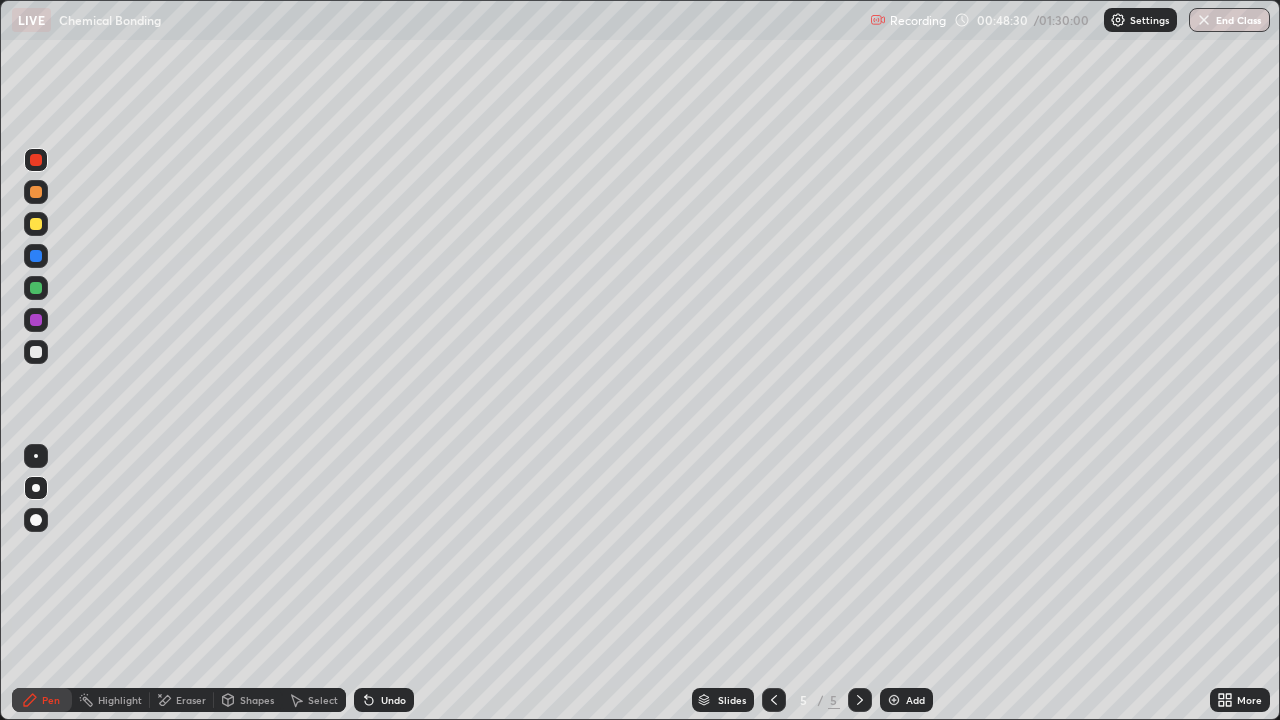 click on "Undo" at bounding box center (393, 700) 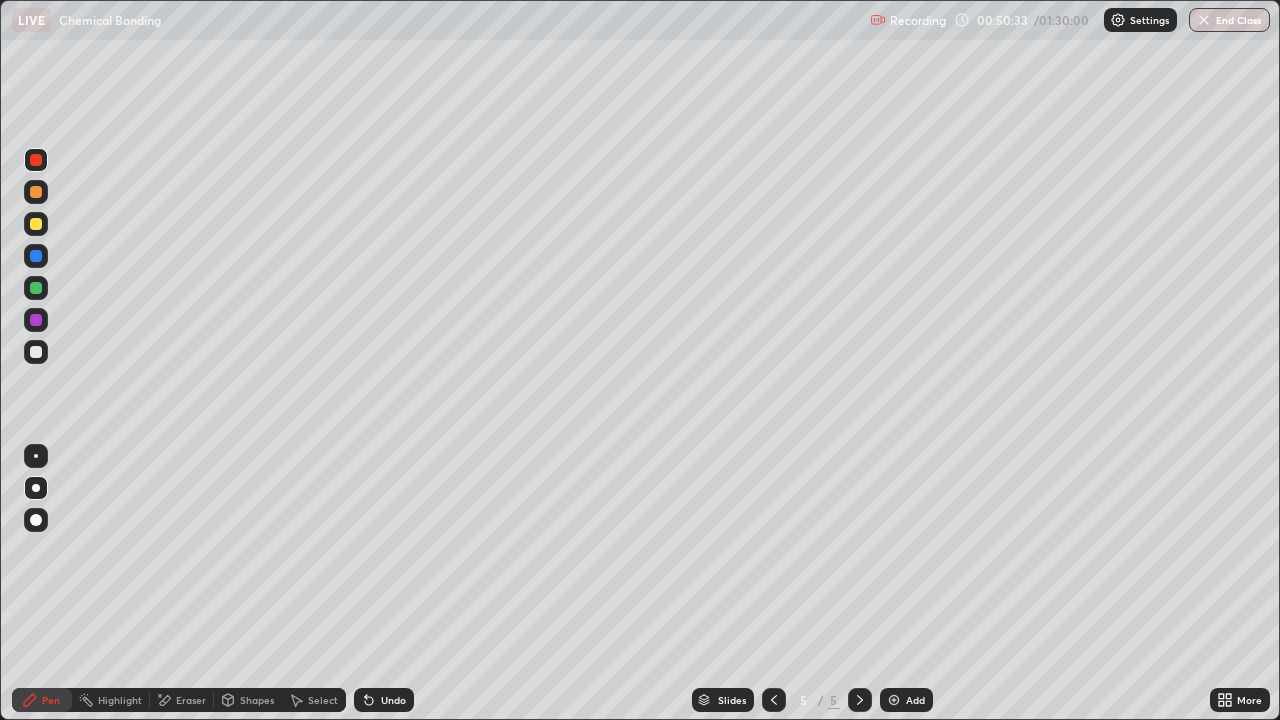 click at bounding box center [36, 288] 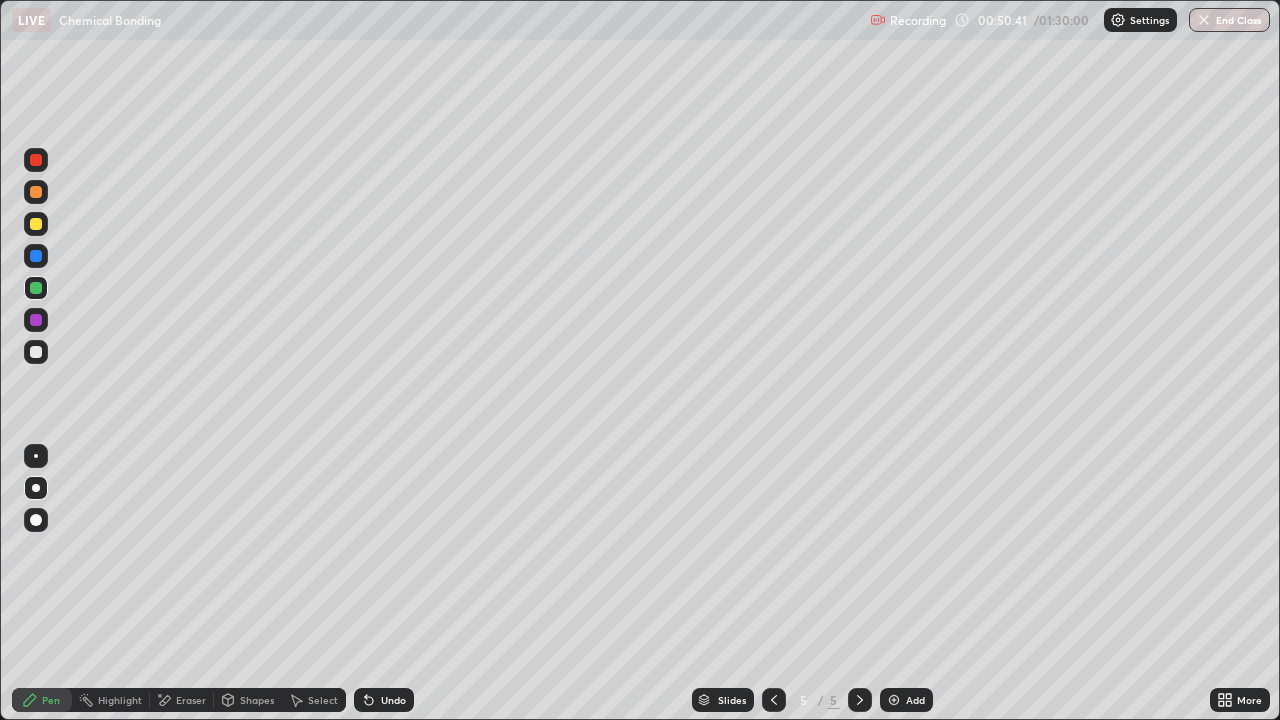 click on "Undo" at bounding box center (393, 700) 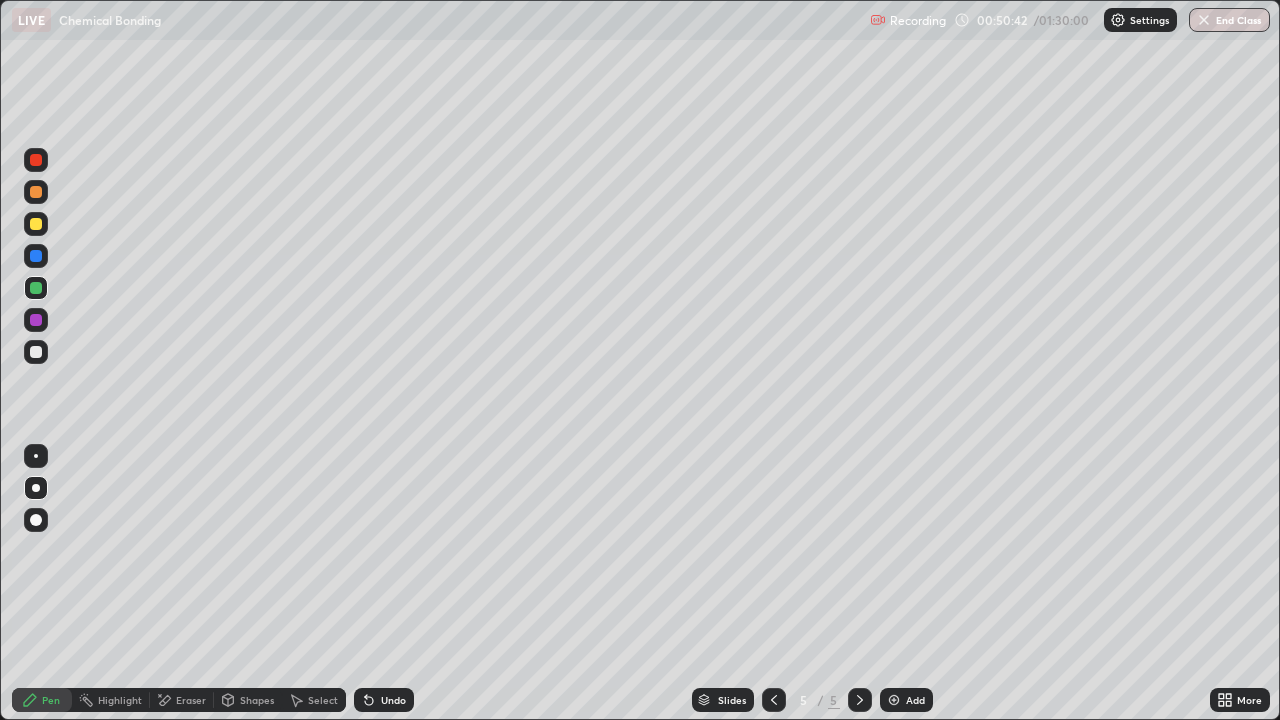 click on "Undo" at bounding box center [384, 700] 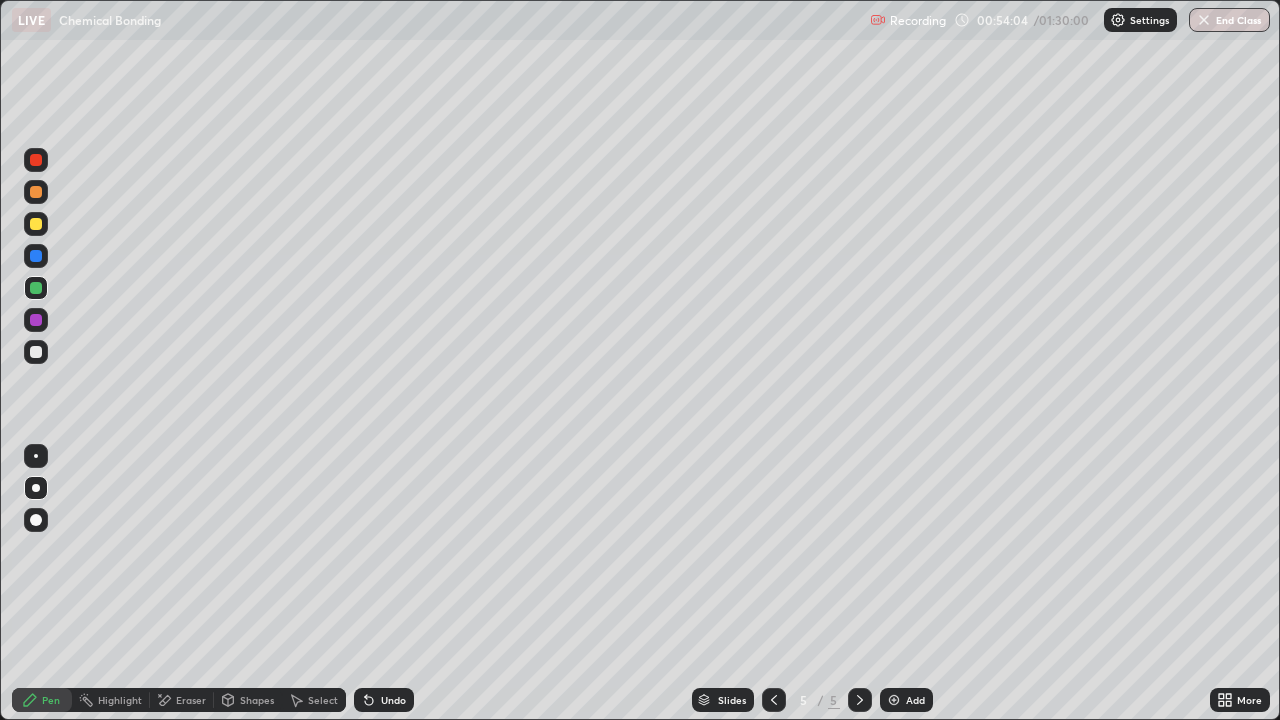 click on "Undo" at bounding box center (384, 700) 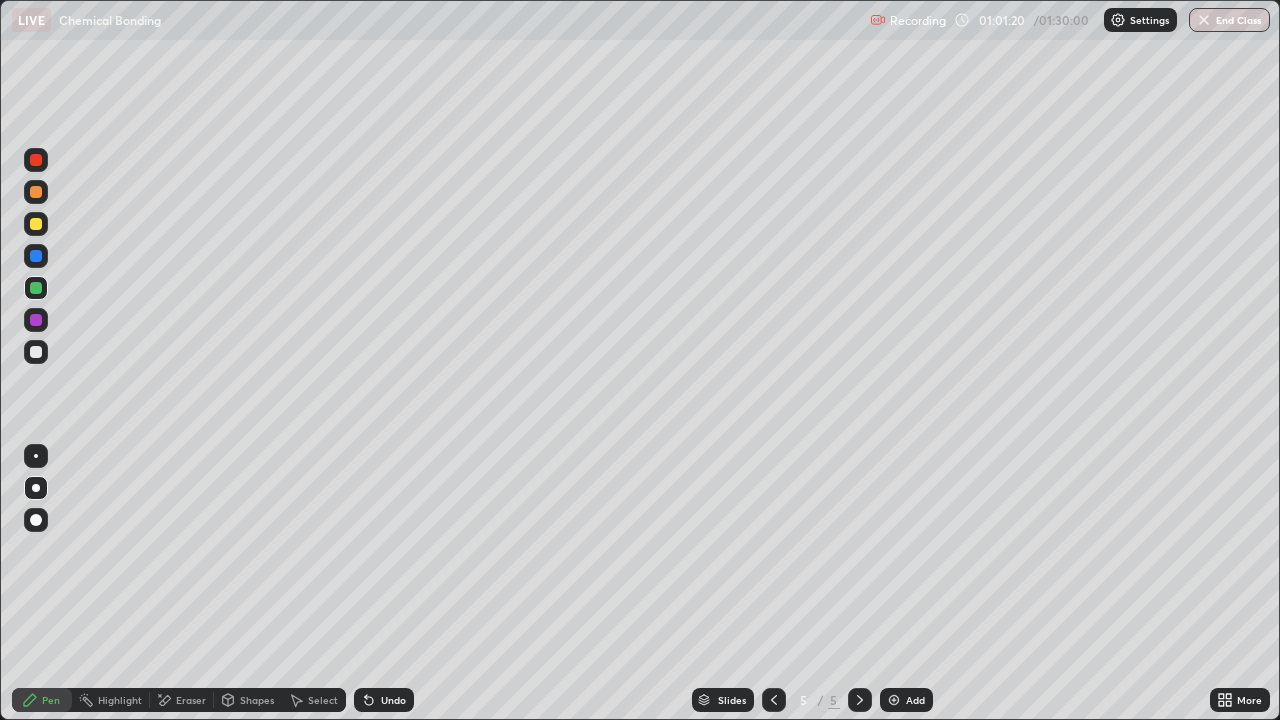 click at bounding box center [894, 700] 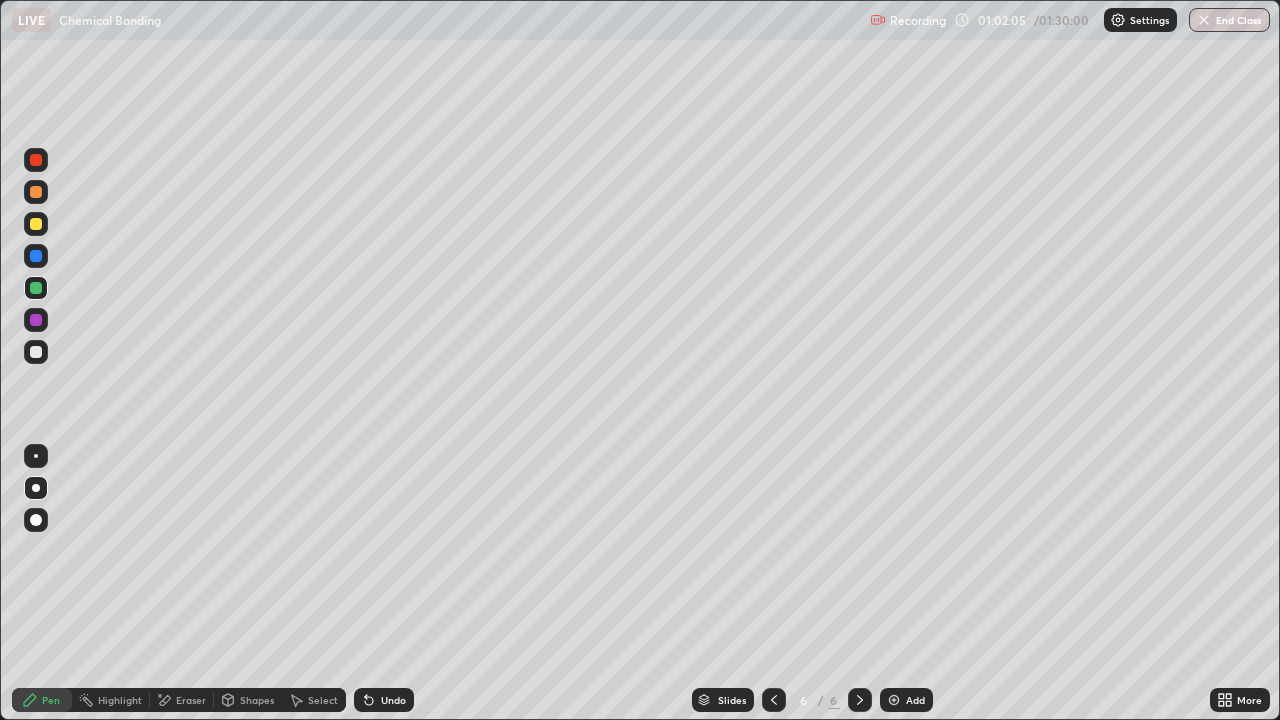 click on "Undo" at bounding box center [384, 700] 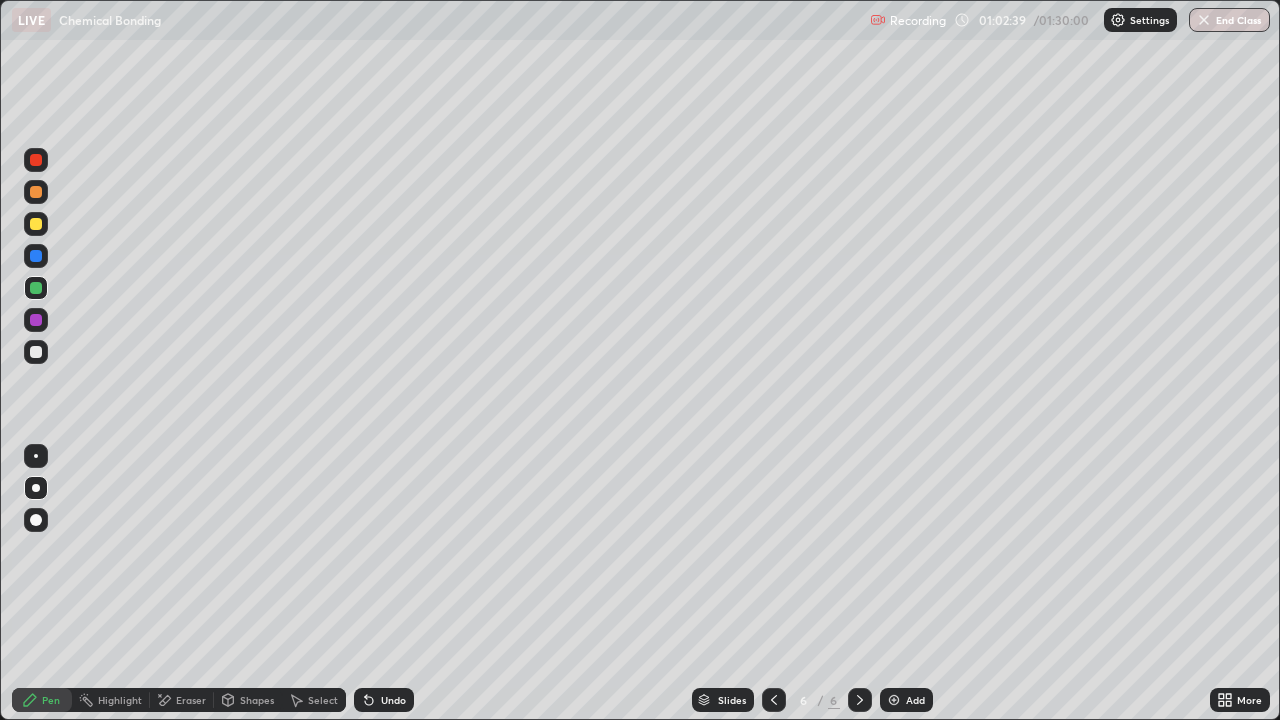 click 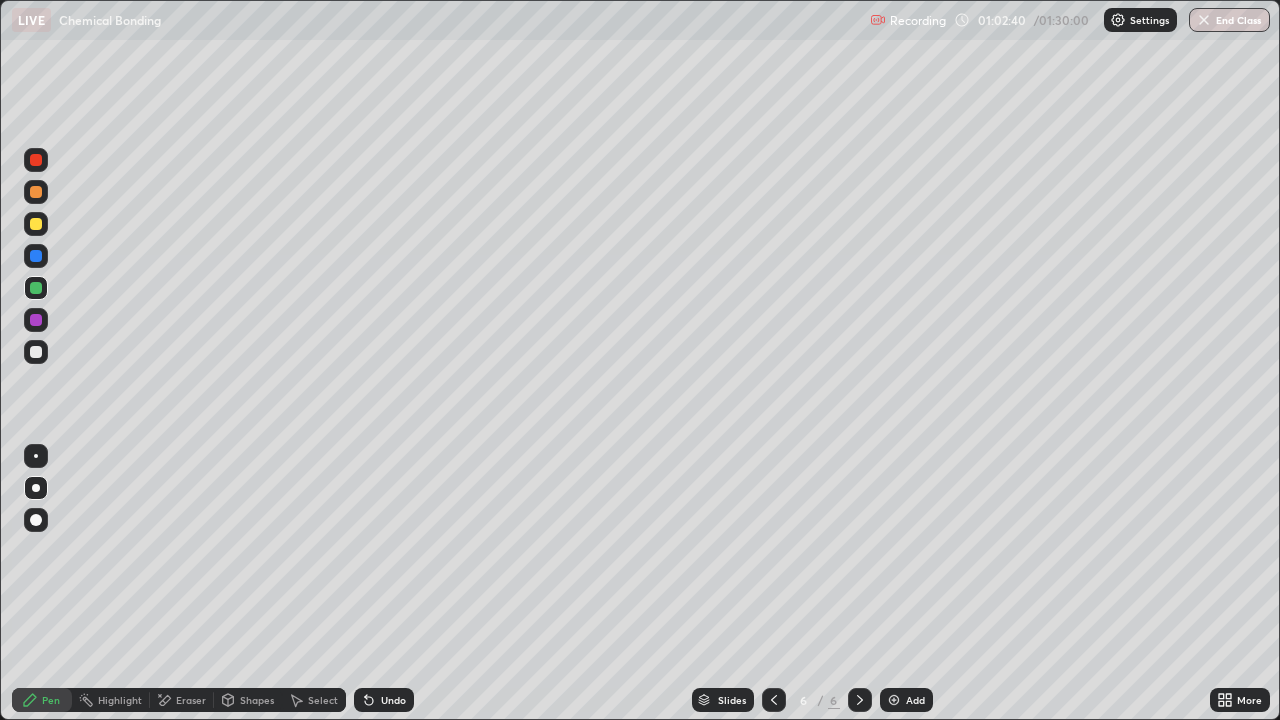 click on "Undo" at bounding box center [384, 700] 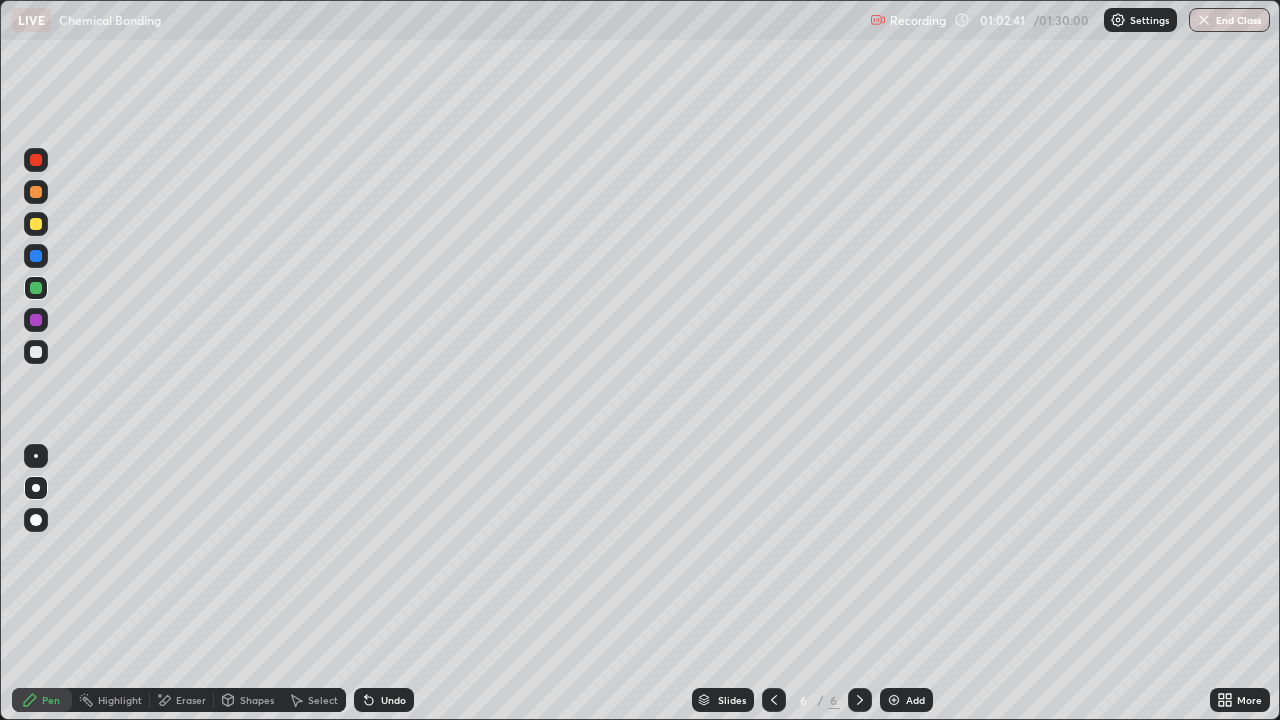 click on "Undo" at bounding box center (393, 700) 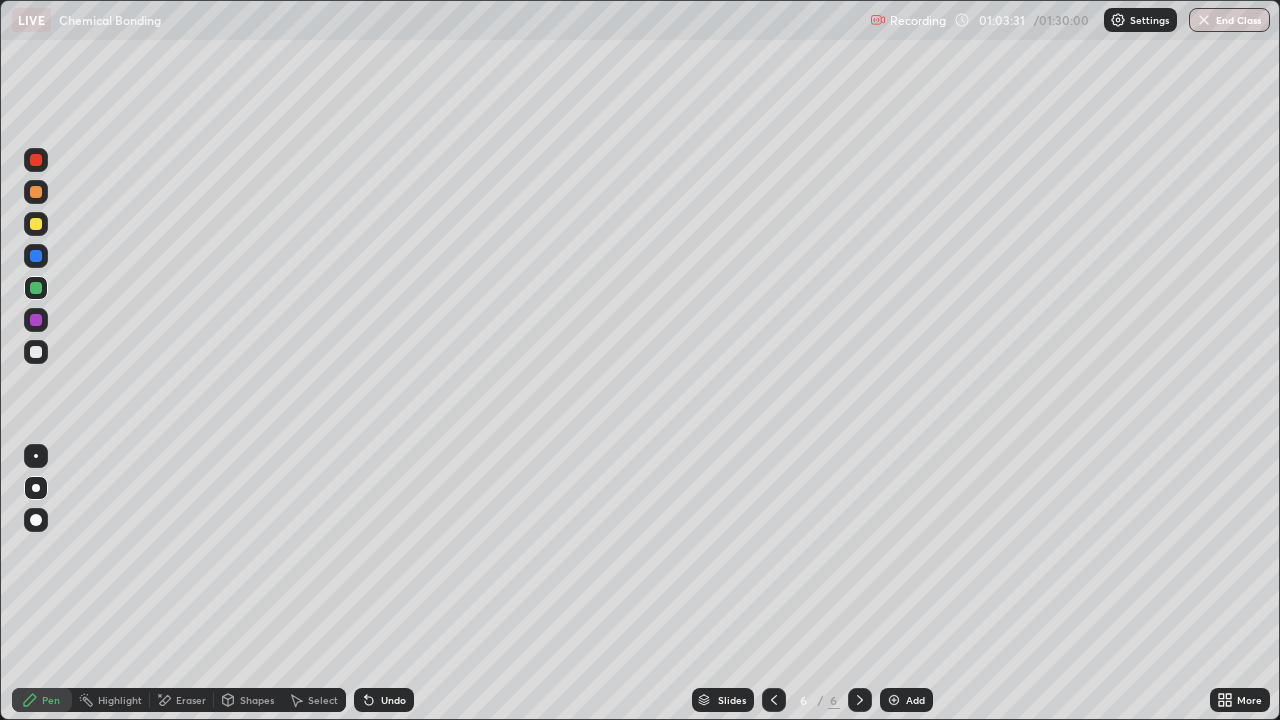 click at bounding box center (36, 320) 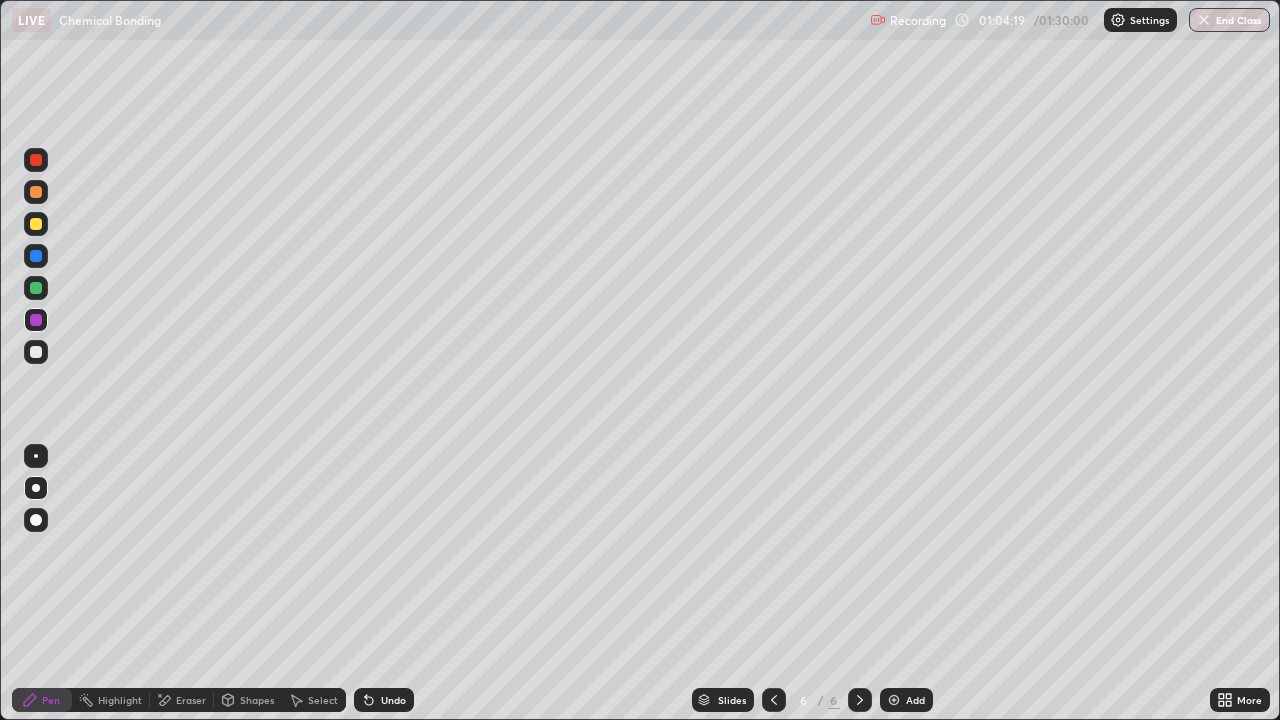 click on "Undo" at bounding box center [393, 700] 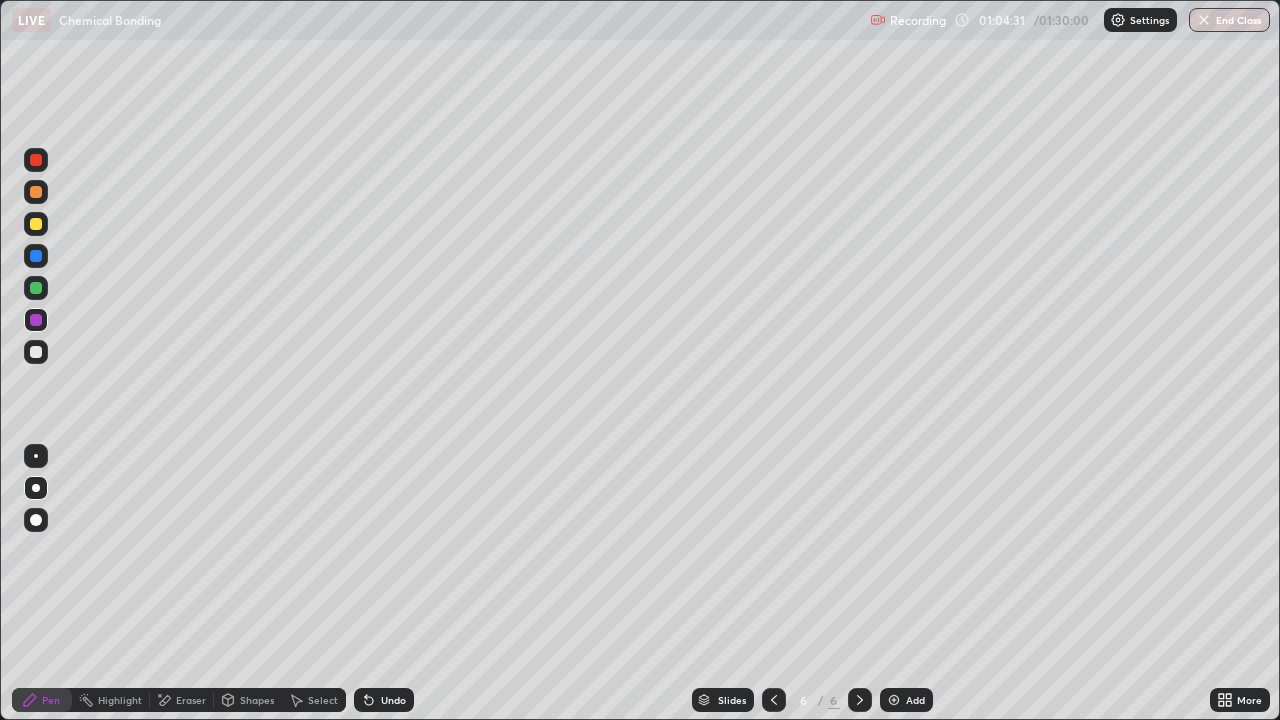 click on "Erase all" at bounding box center [36, 360] 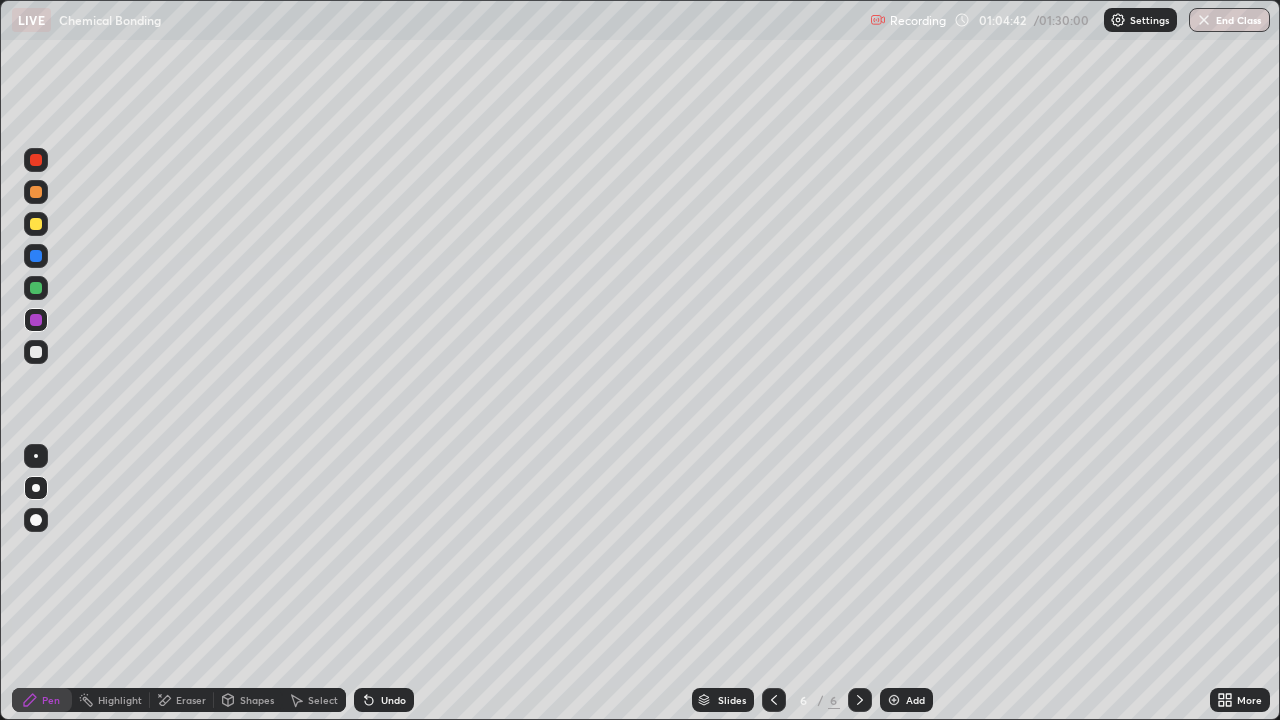 click 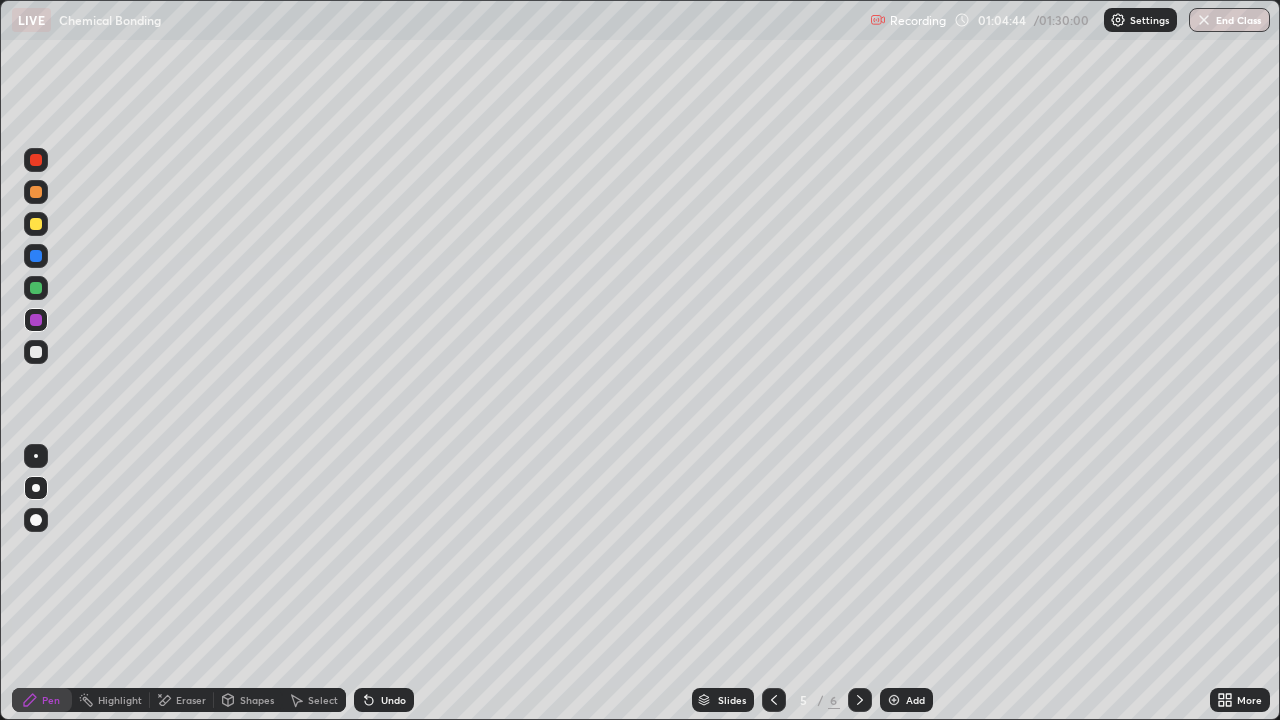 click 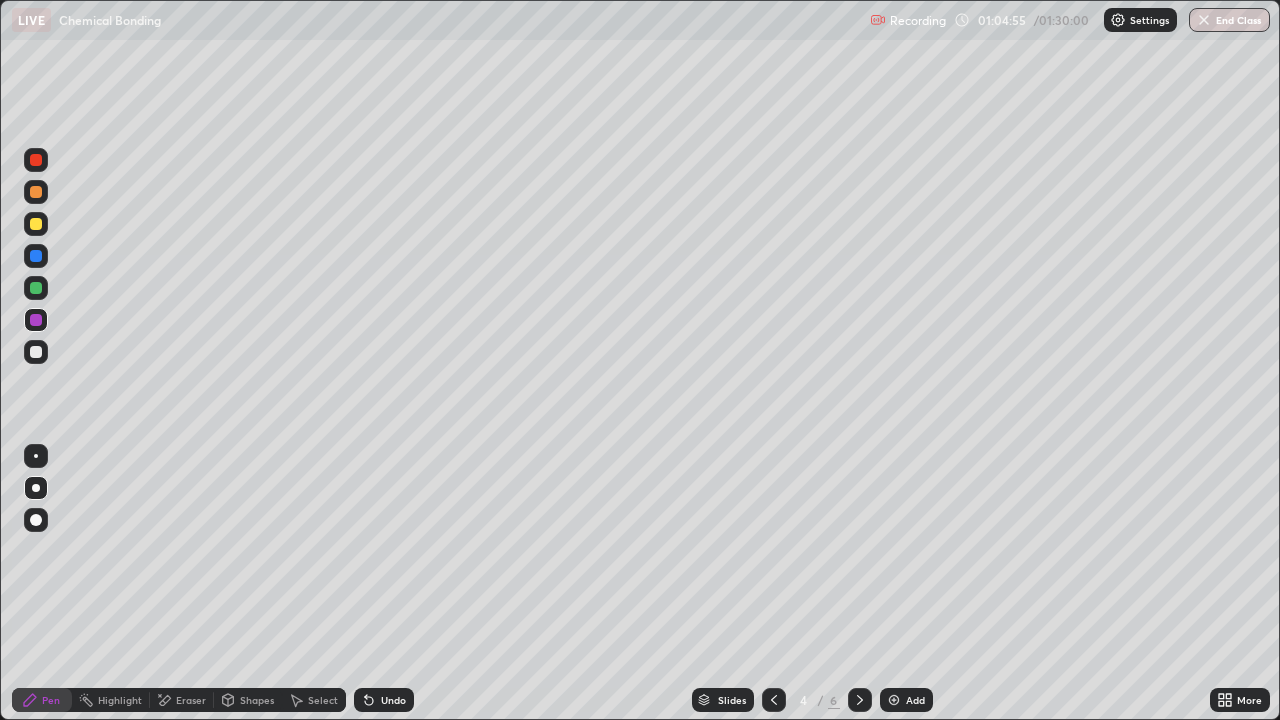 click 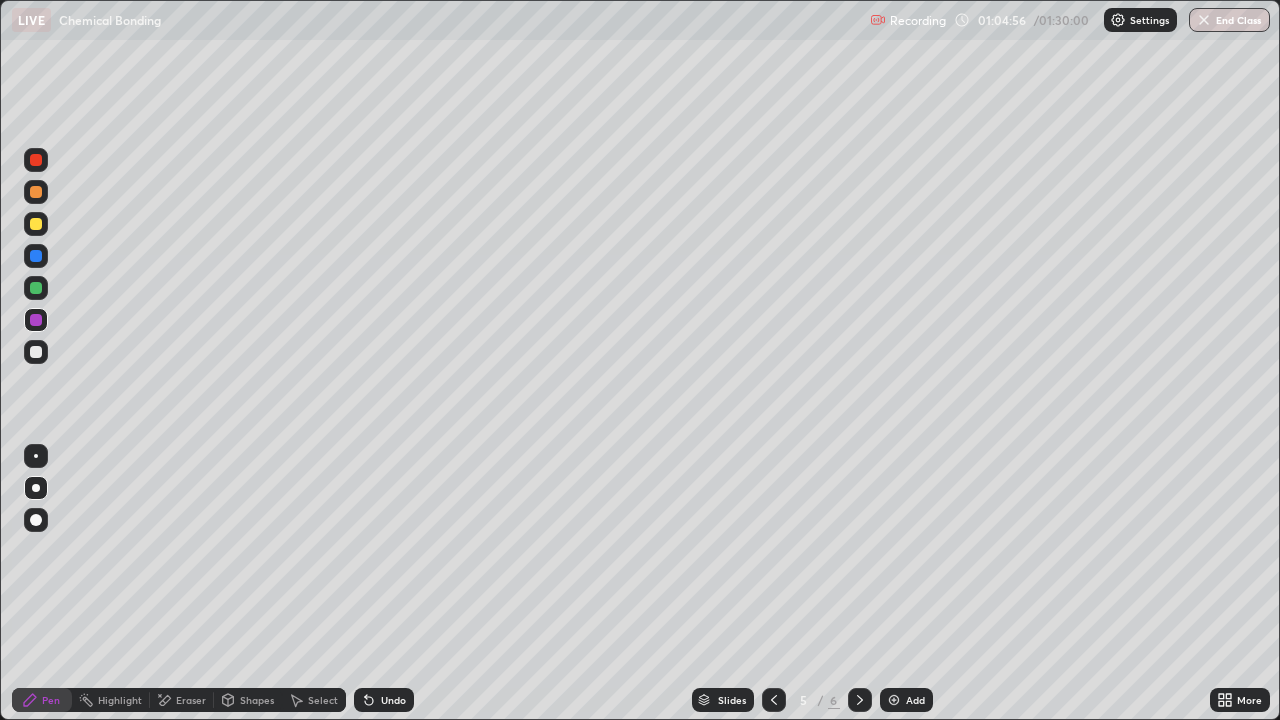 click 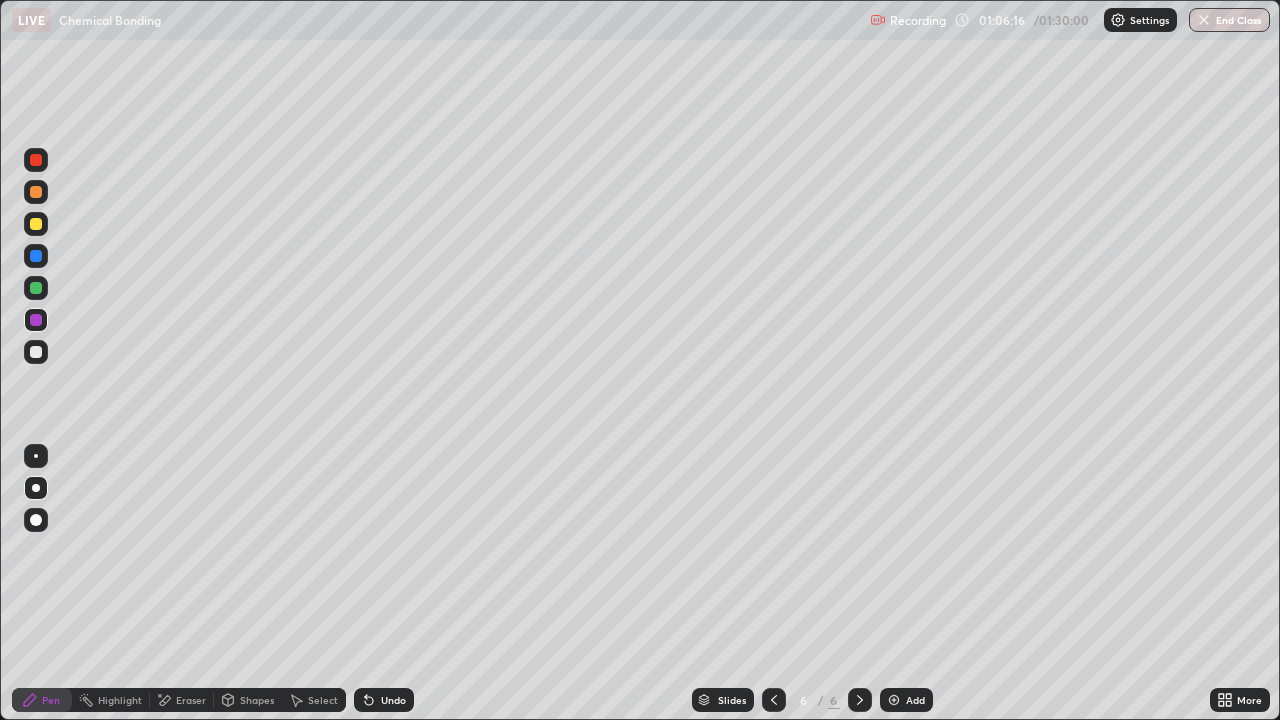 click on "Undo" at bounding box center (393, 700) 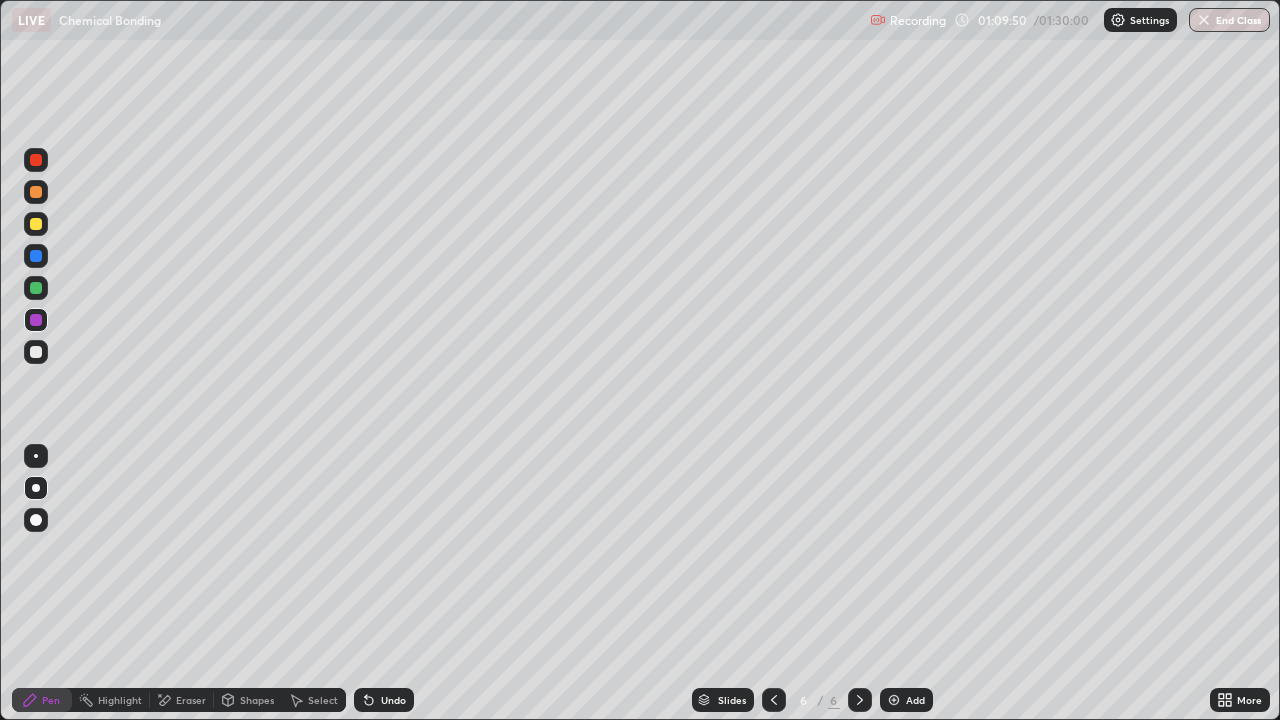 click on "Undo" at bounding box center [393, 700] 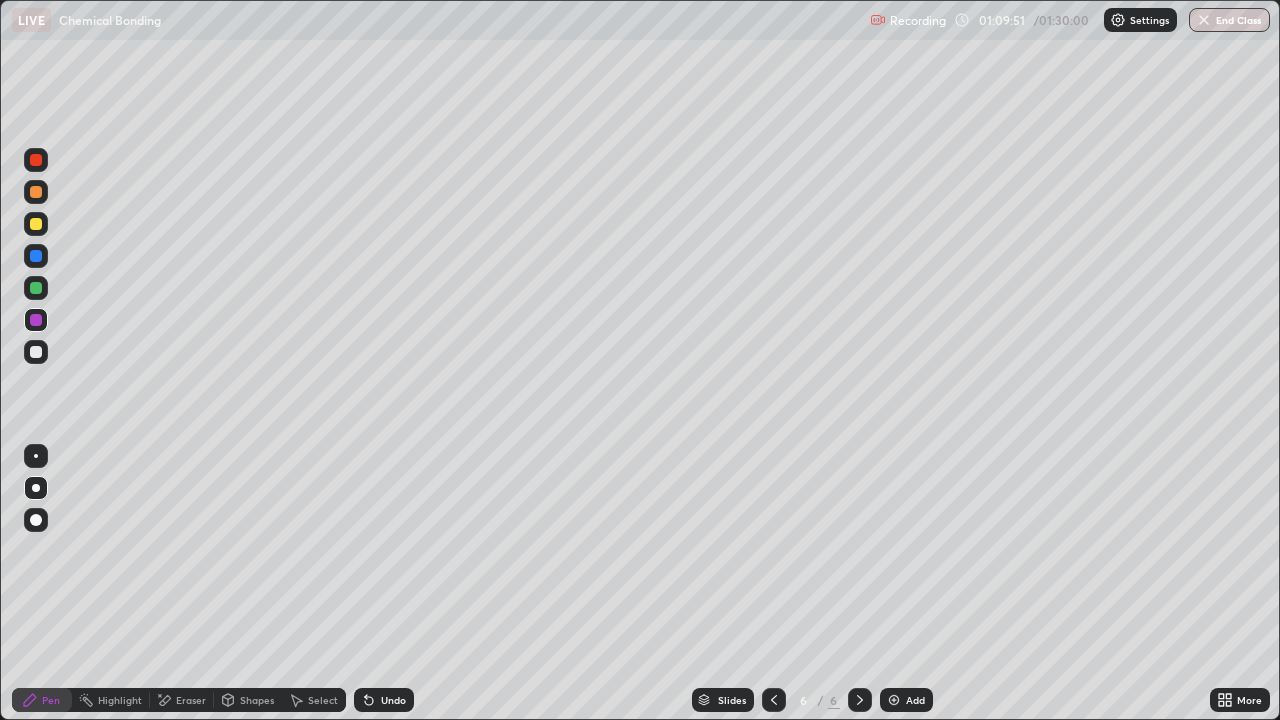 click on "Undo" at bounding box center (393, 700) 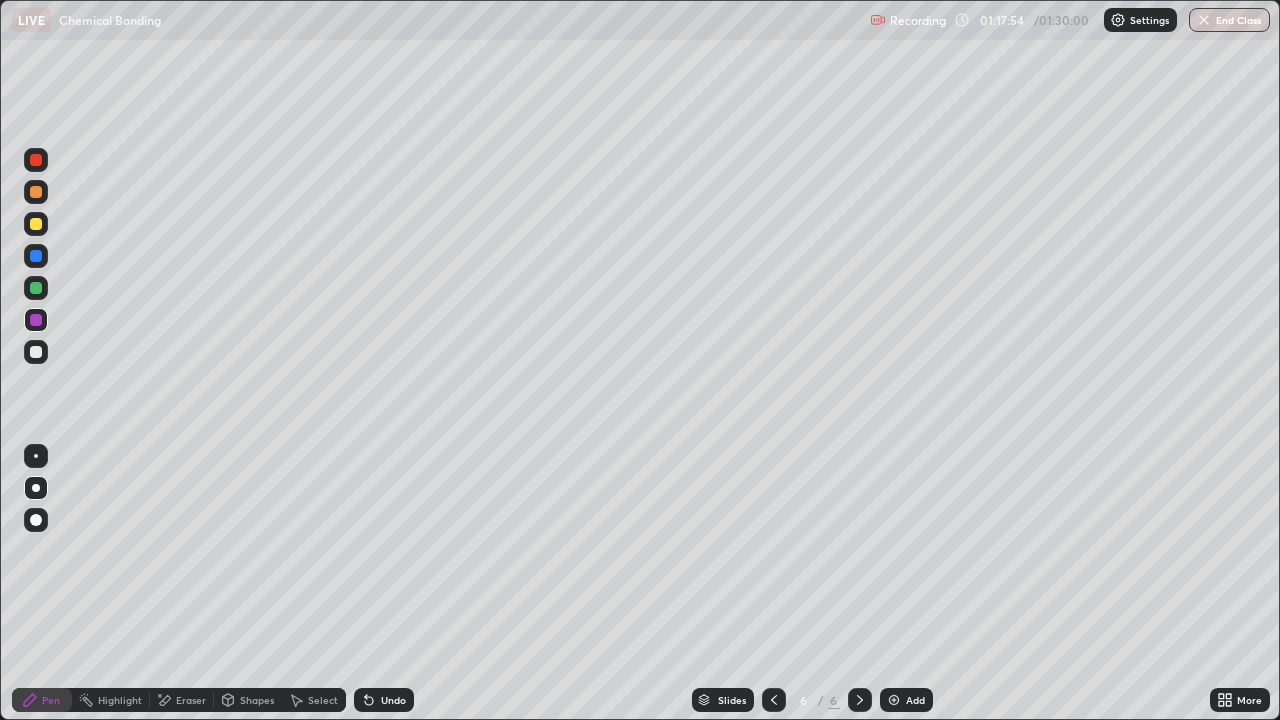 click on "Add" at bounding box center (906, 700) 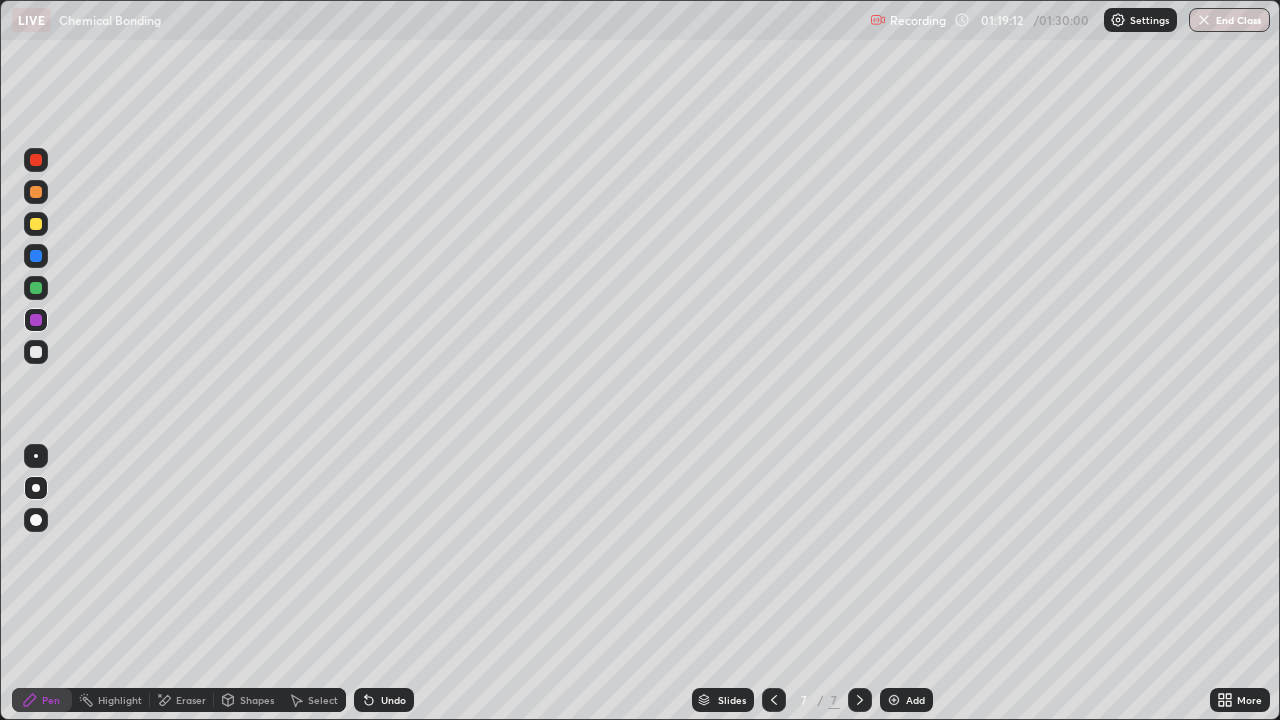 click 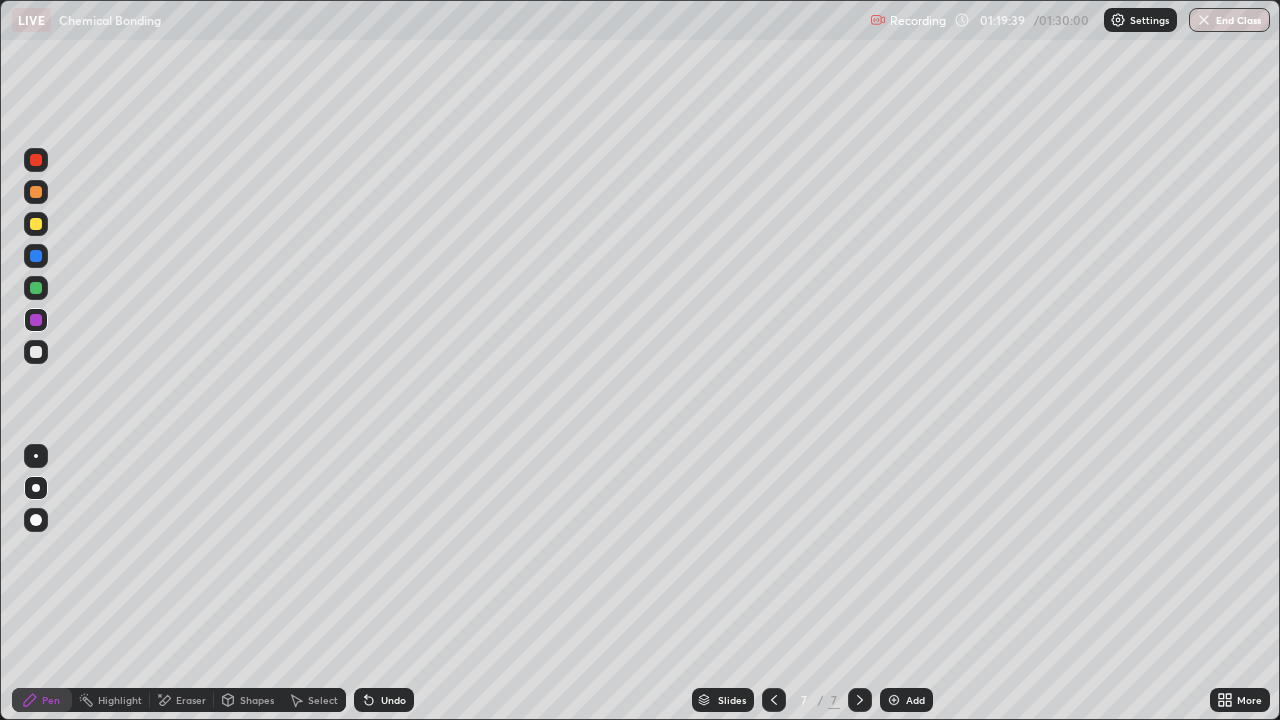 click at bounding box center [36, 160] 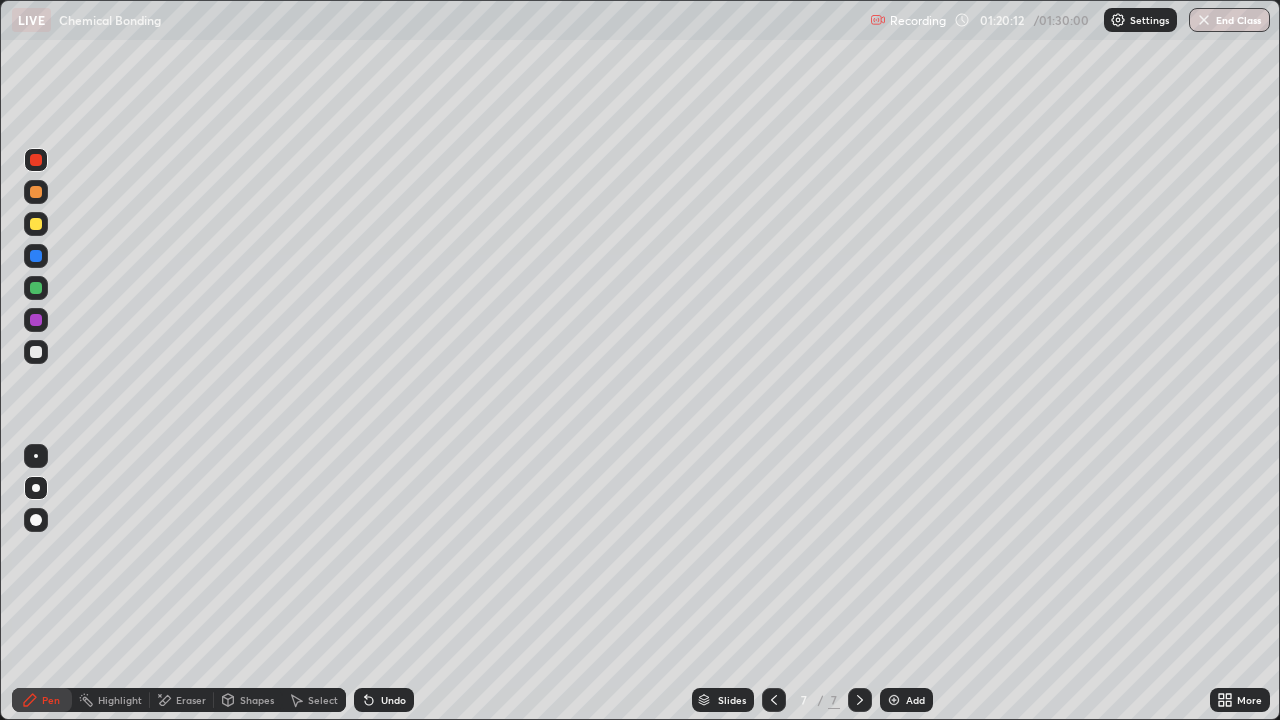 click on "Undo" at bounding box center (393, 700) 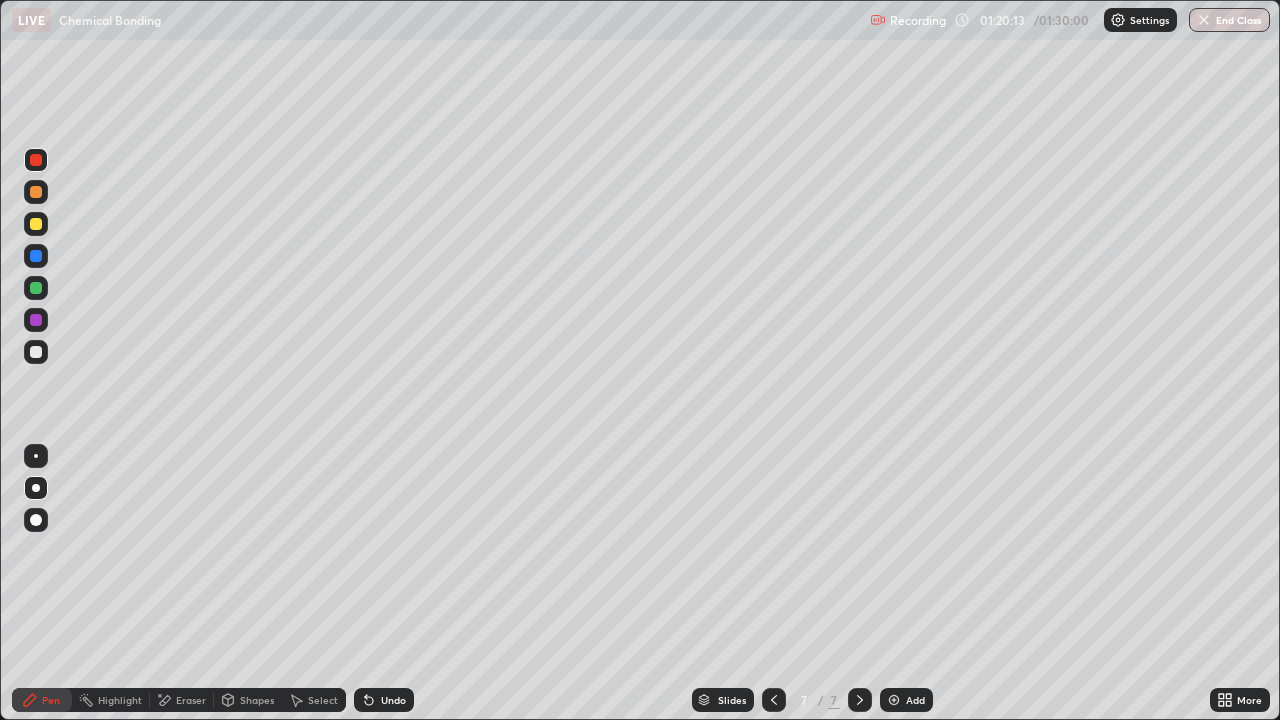 click on "Undo" at bounding box center [384, 700] 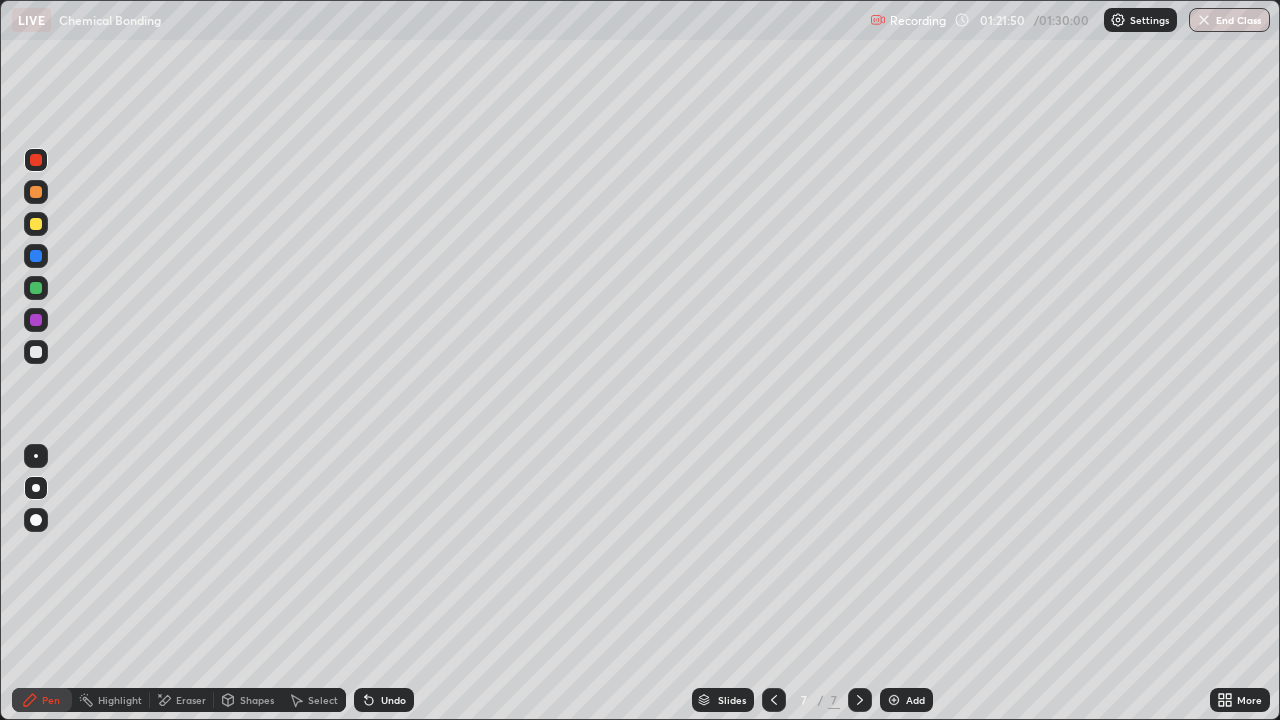 click on "Undo" at bounding box center [393, 700] 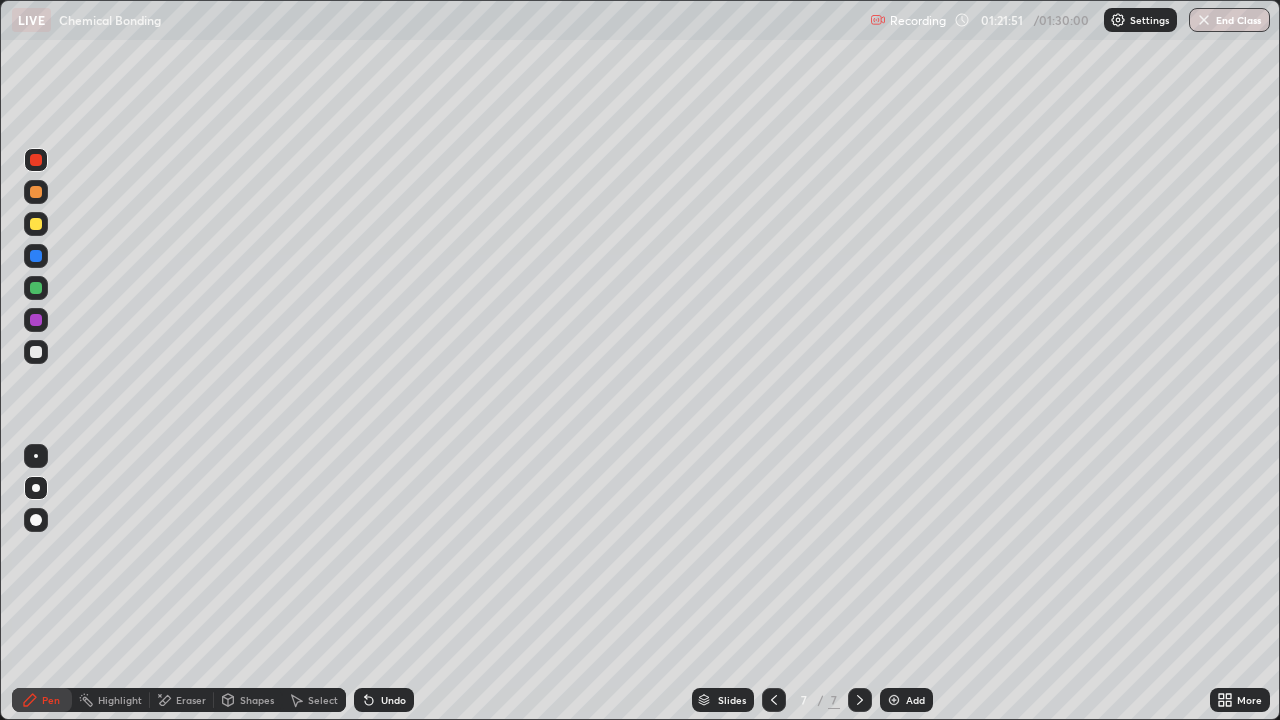 click on "Undo" at bounding box center [384, 700] 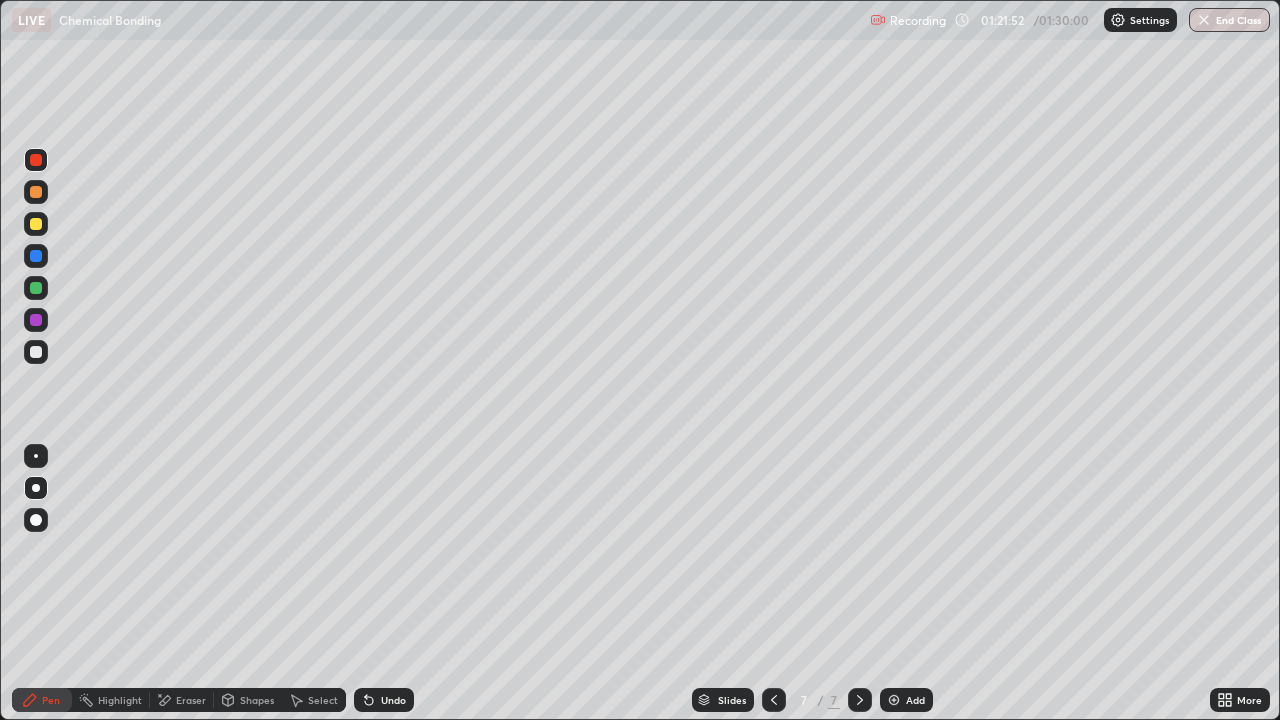 click on "Undo" at bounding box center (393, 700) 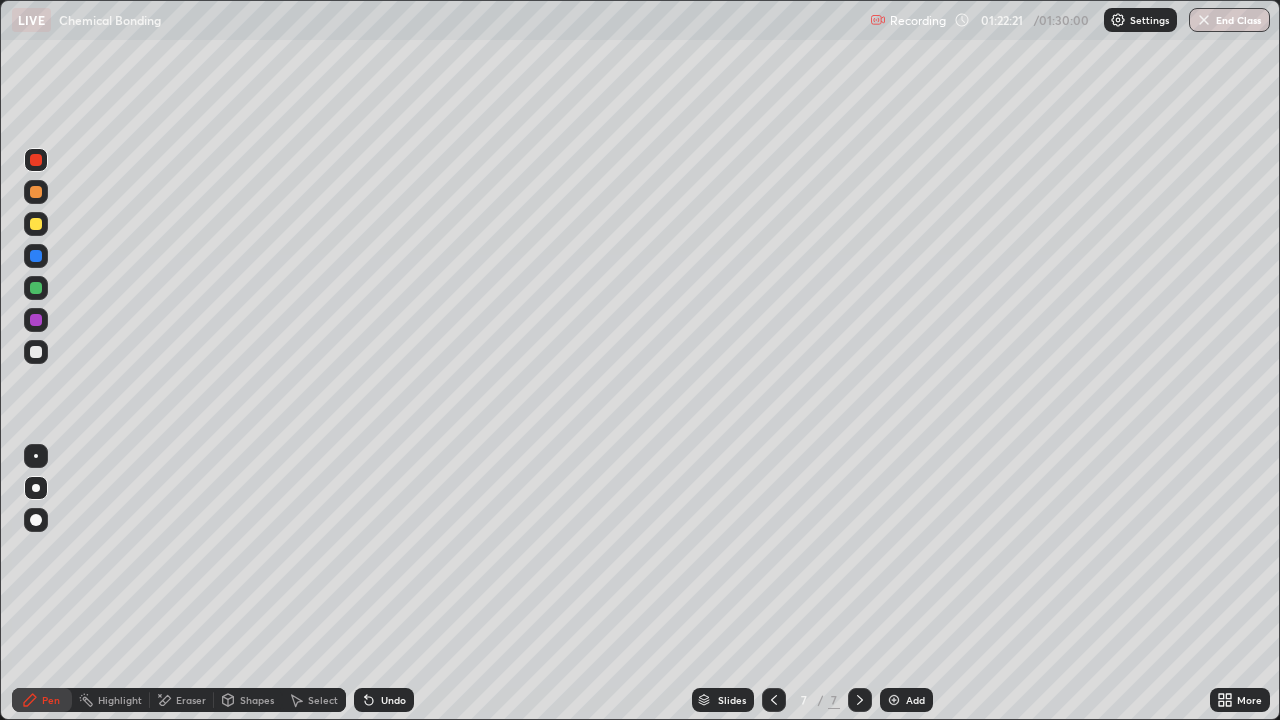 click on "Undo" at bounding box center [393, 700] 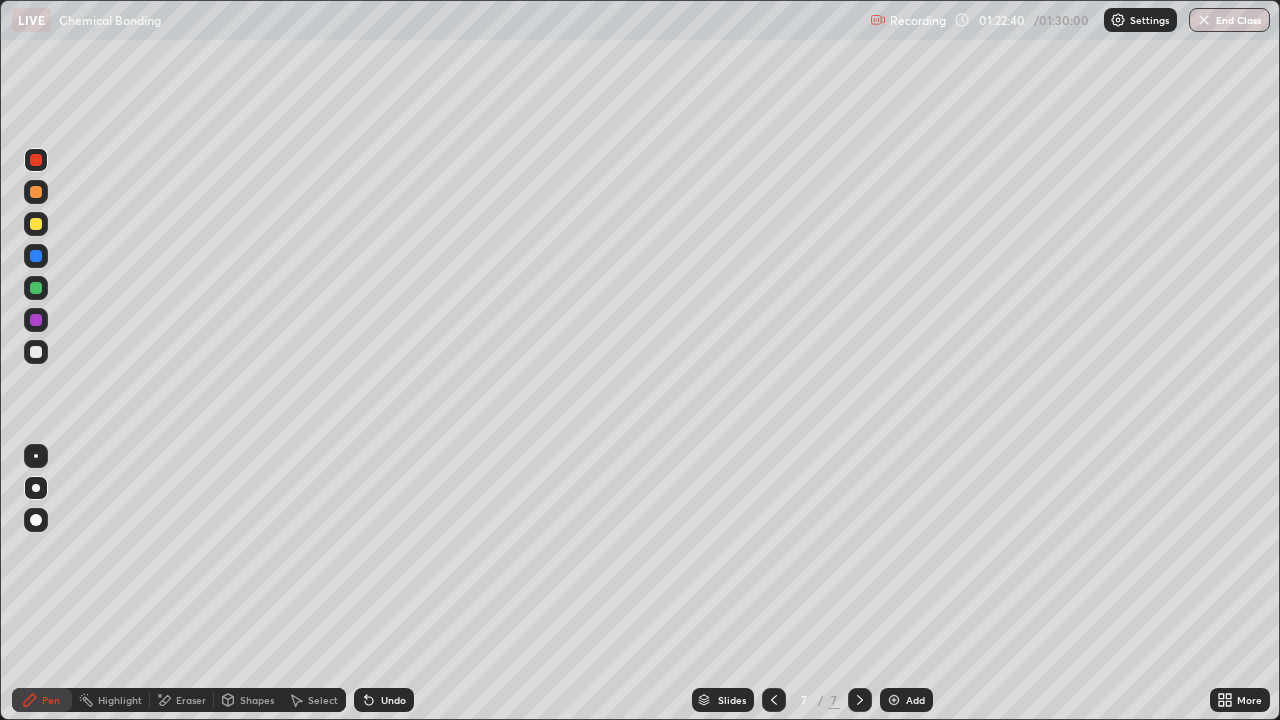 click on "Undo" at bounding box center (393, 700) 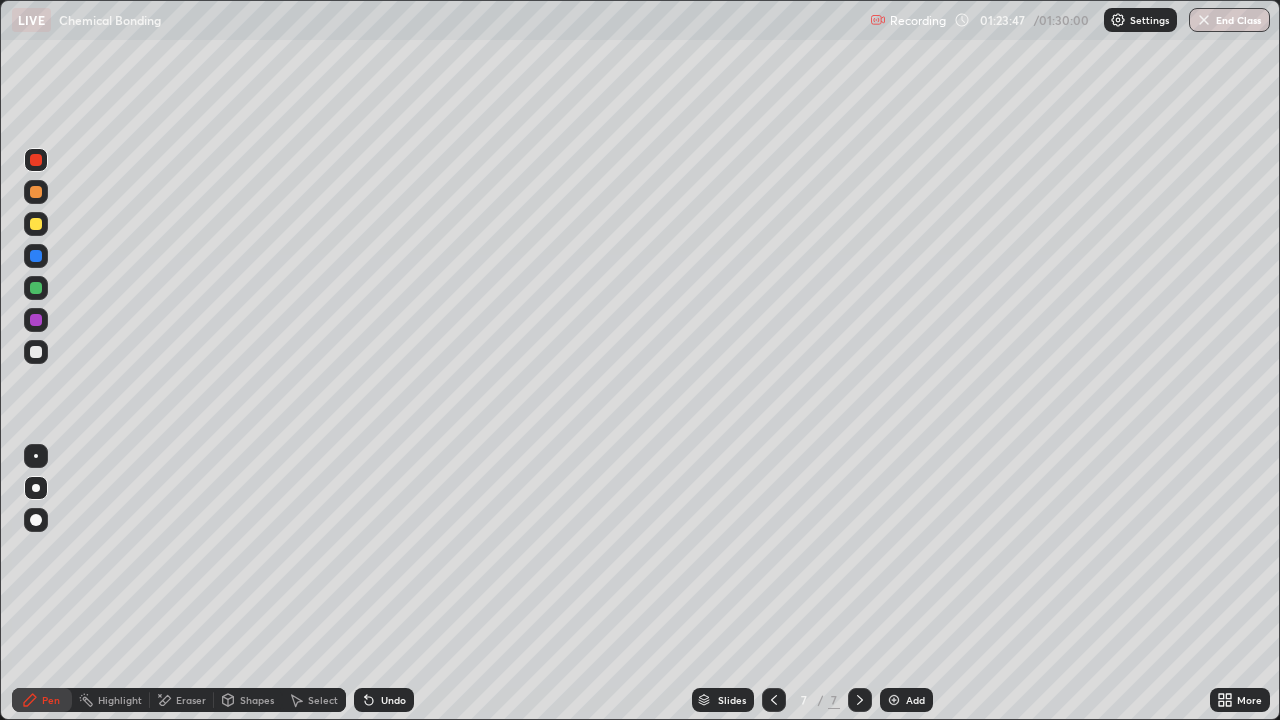 click at bounding box center (36, 192) 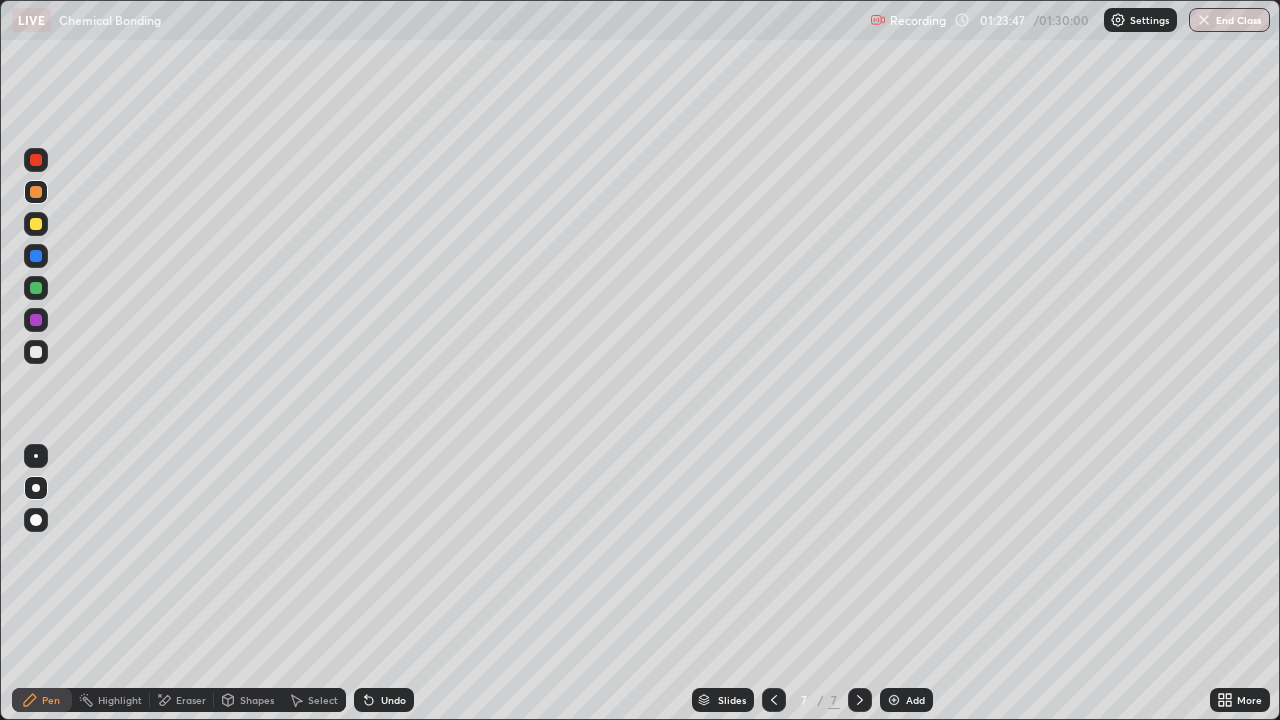 click at bounding box center [36, 224] 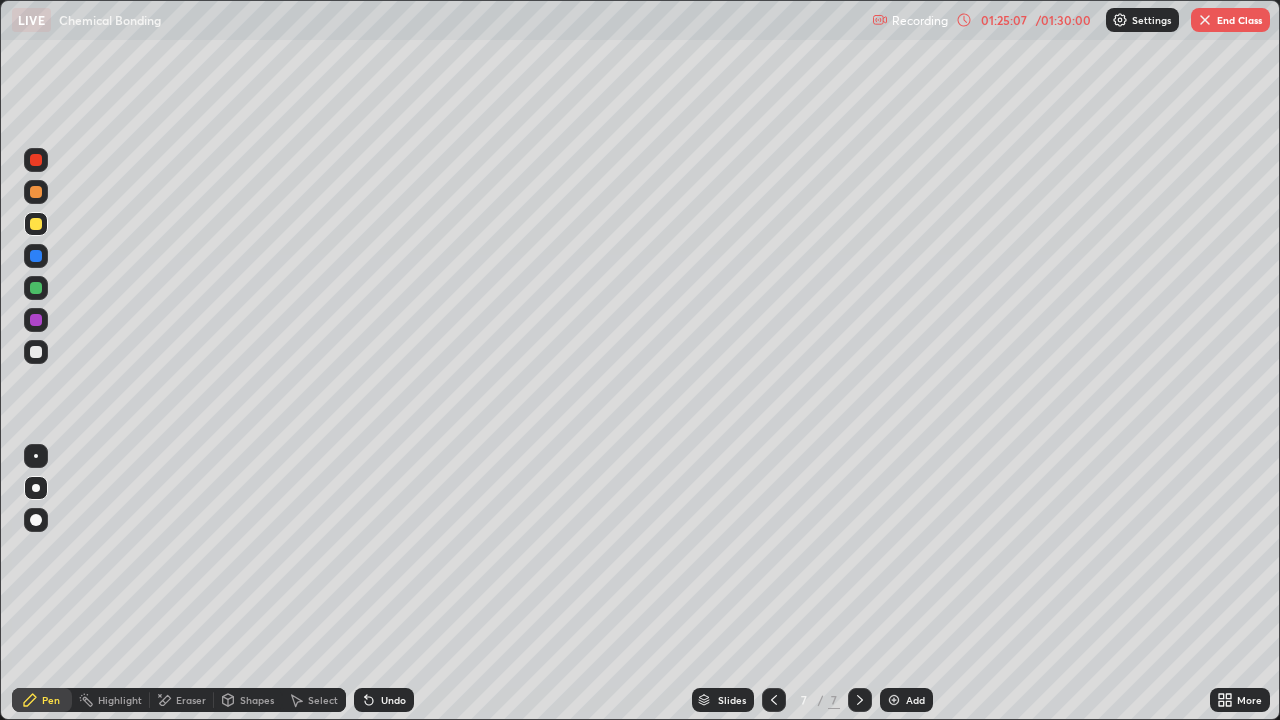 click on "7 / 7" at bounding box center [817, 700] 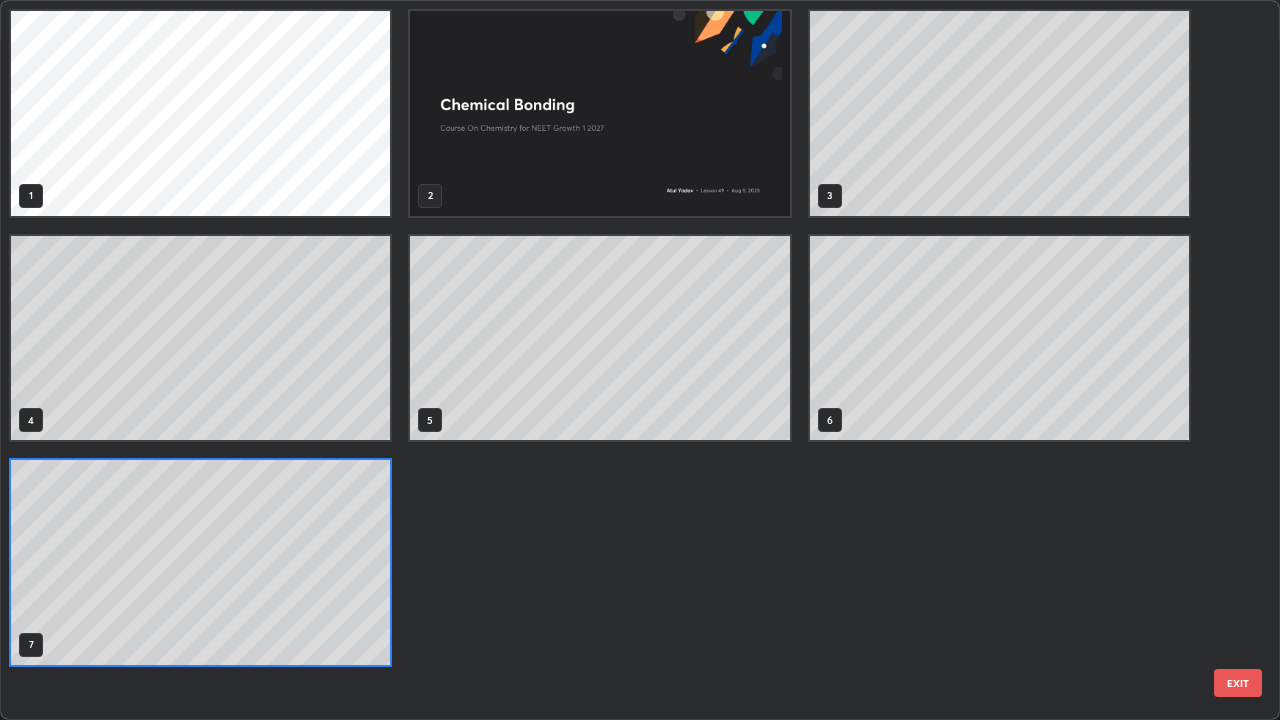 scroll, scrollTop: 7, scrollLeft: 11, axis: both 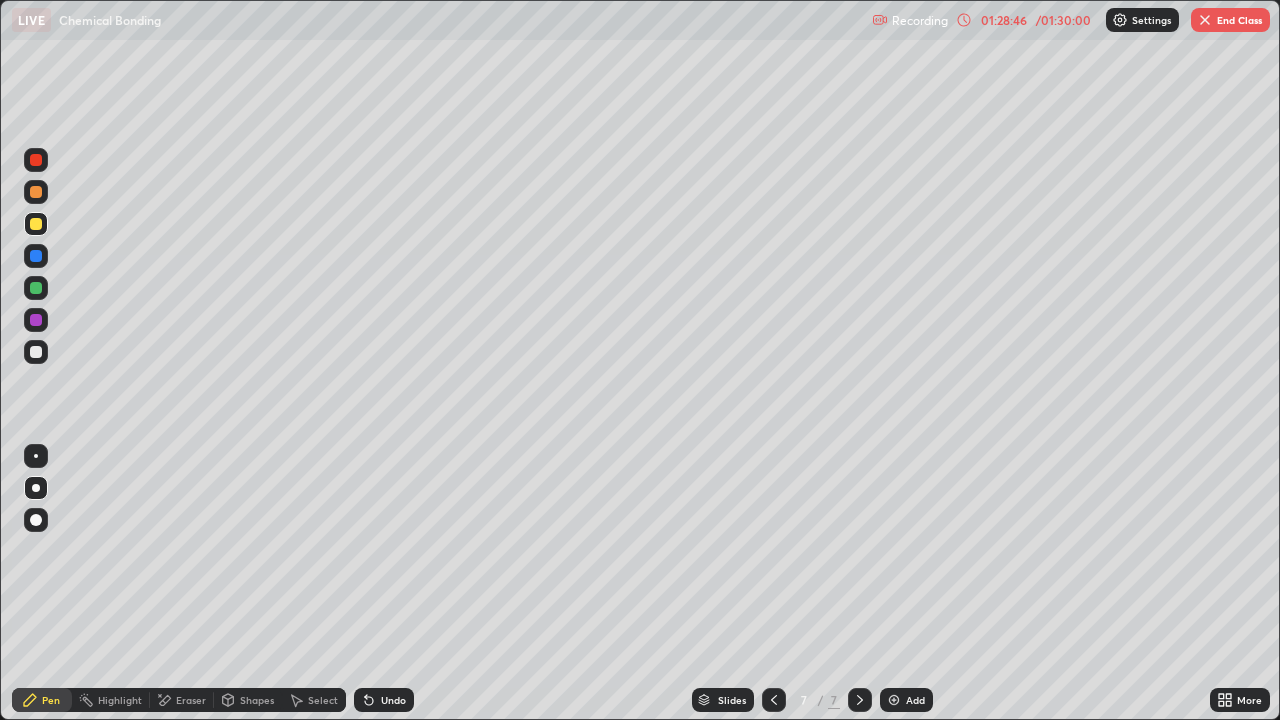 click on "End Class" at bounding box center [1230, 20] 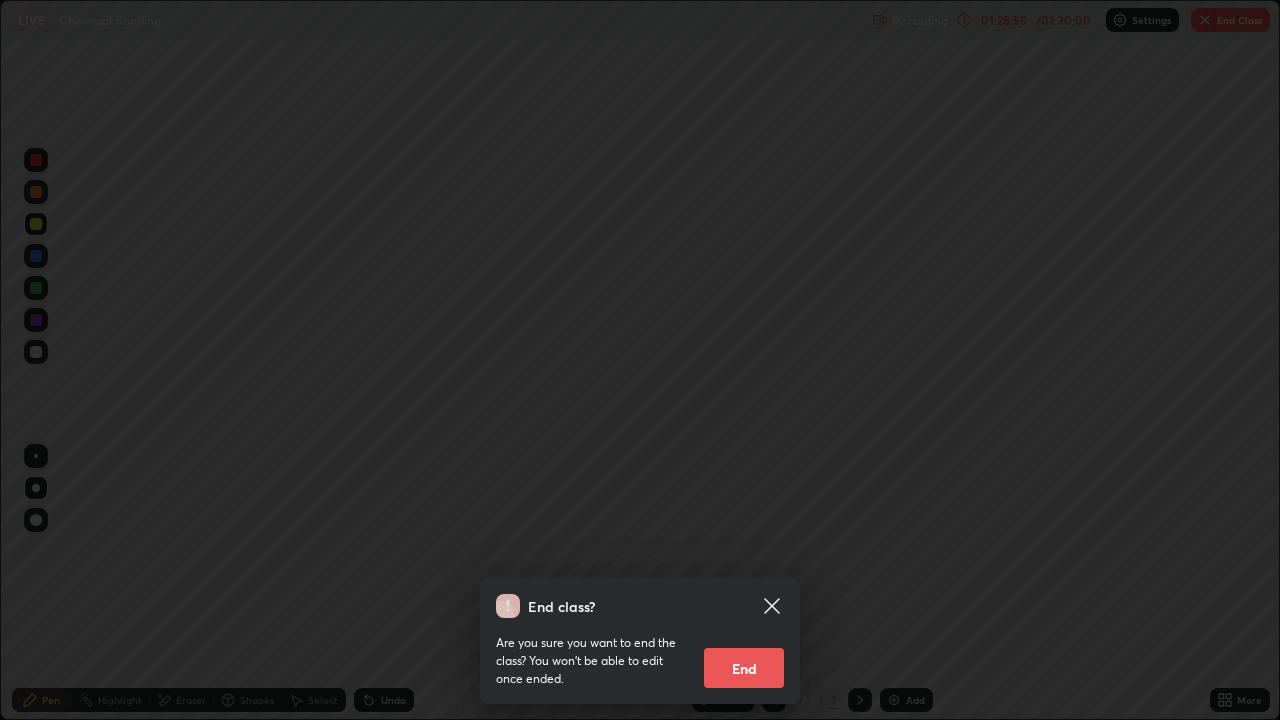 click on "End" at bounding box center (744, 668) 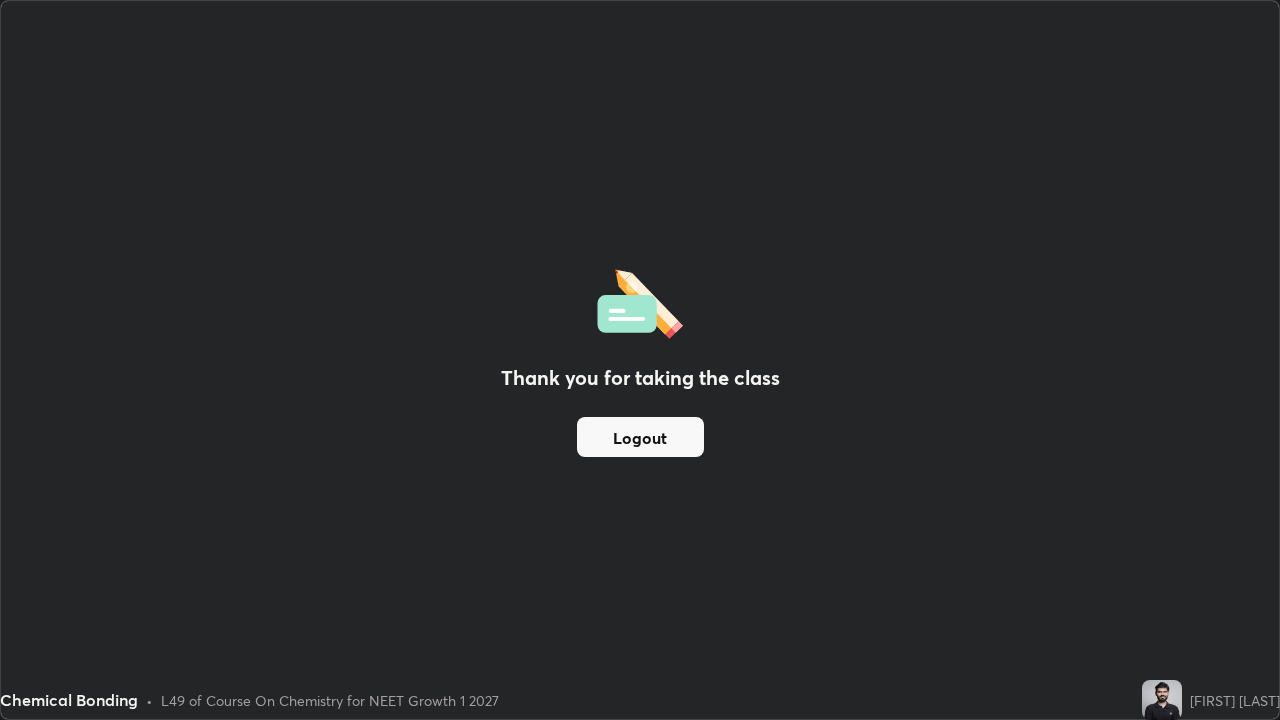 click on "Logout" at bounding box center (640, 437) 